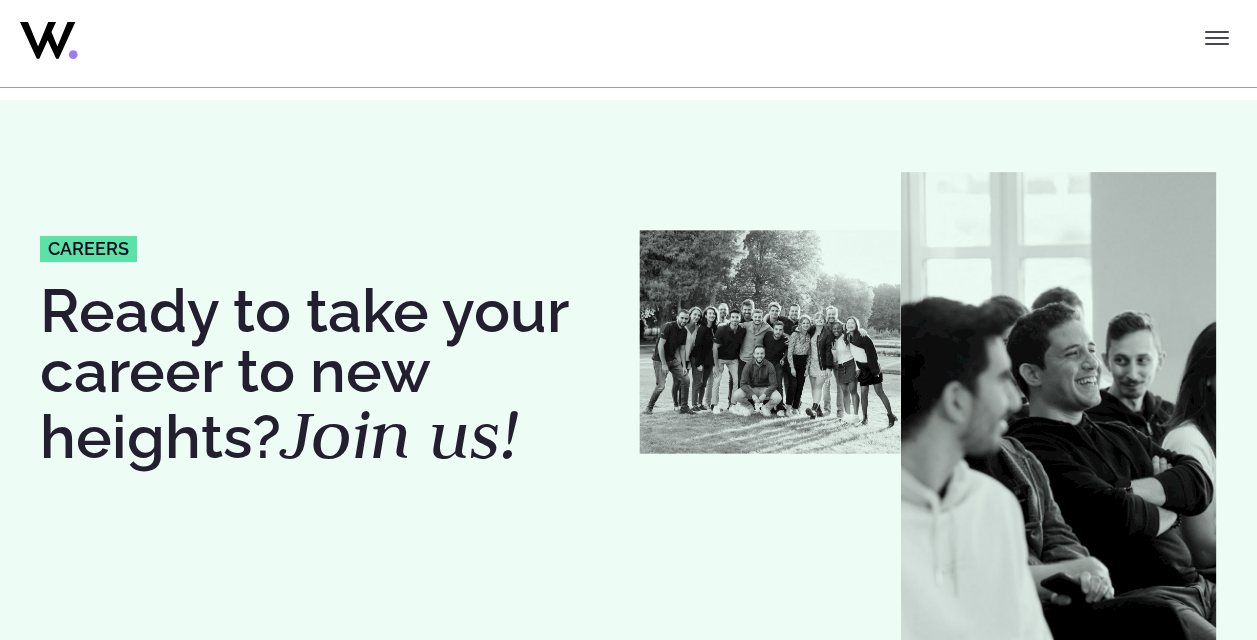 scroll, scrollTop: 3500, scrollLeft: 0, axis: vertical 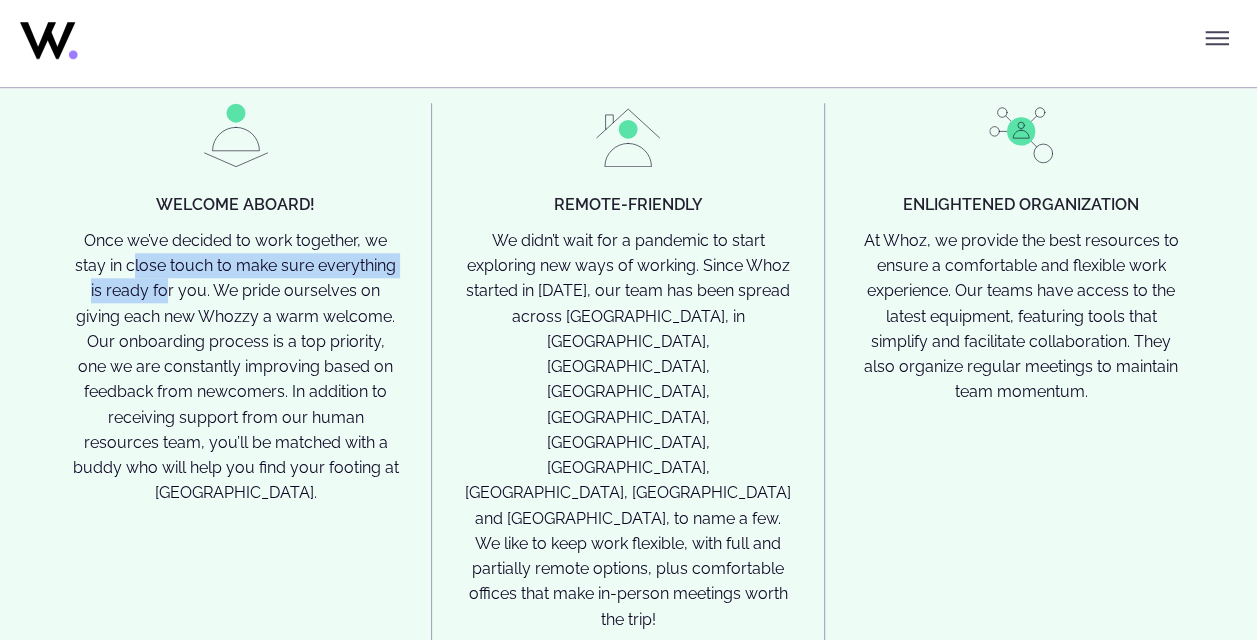 drag, startPoint x: 127, startPoint y: 283, endPoint x: 166, endPoint y: 302, distance: 43.382023 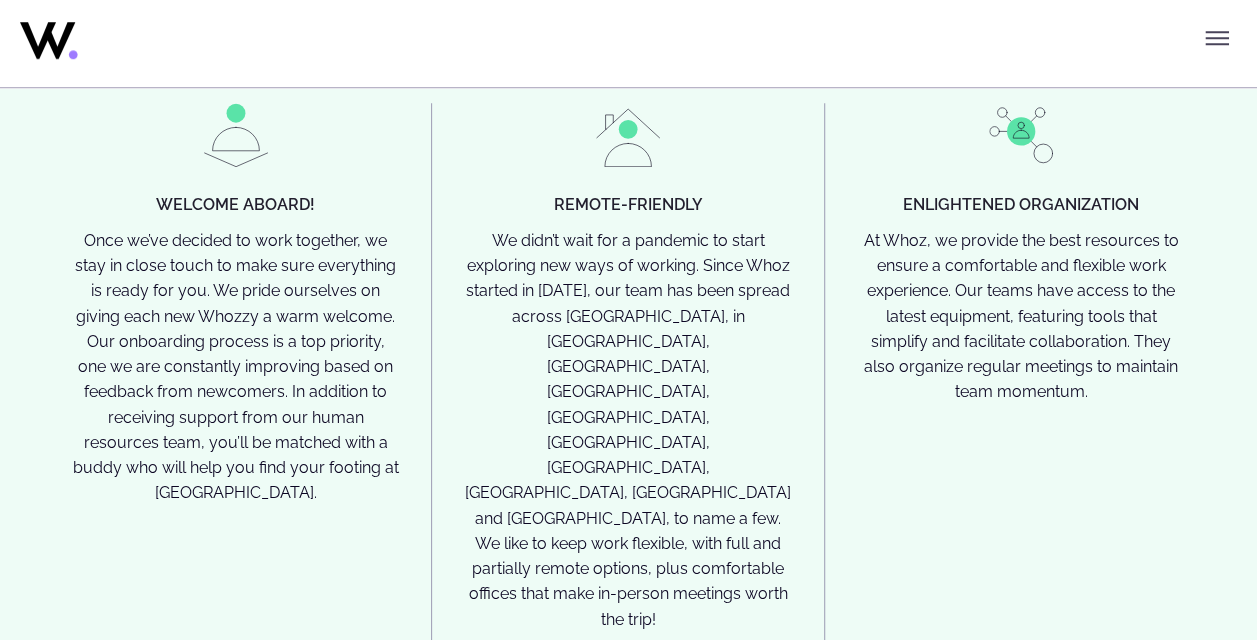 drag, startPoint x: 166, startPoint y: 302, endPoint x: 282, endPoint y: 391, distance: 146.20876 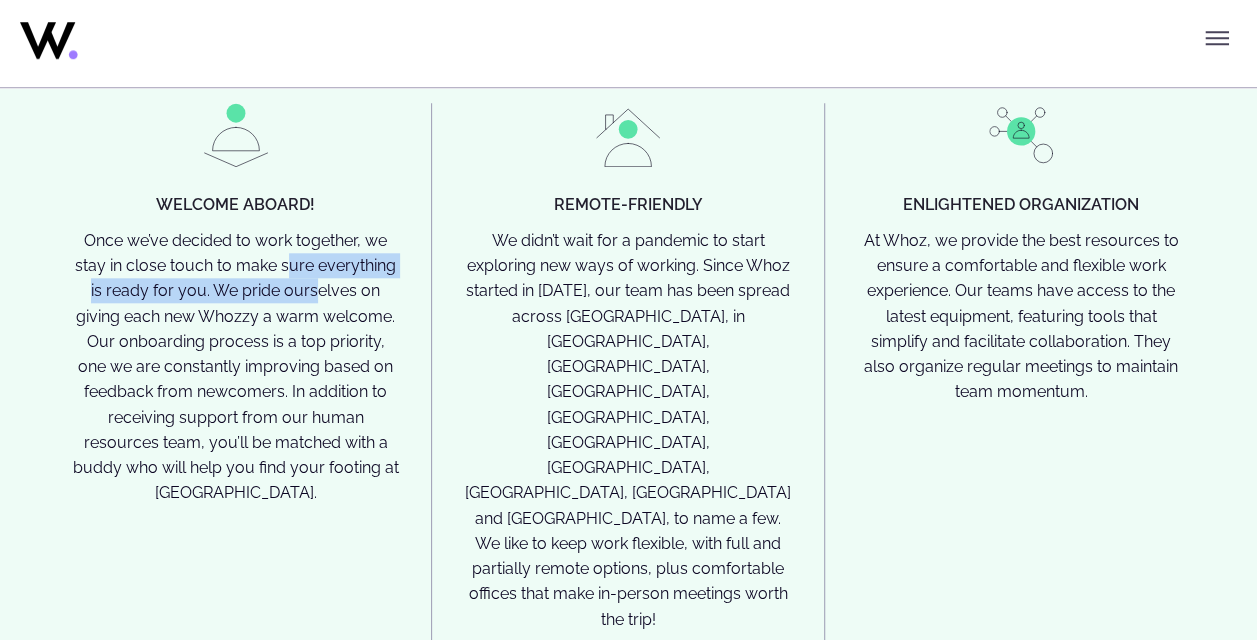 drag, startPoint x: 281, startPoint y: 296, endPoint x: 309, endPoint y: 318, distance: 35.608986 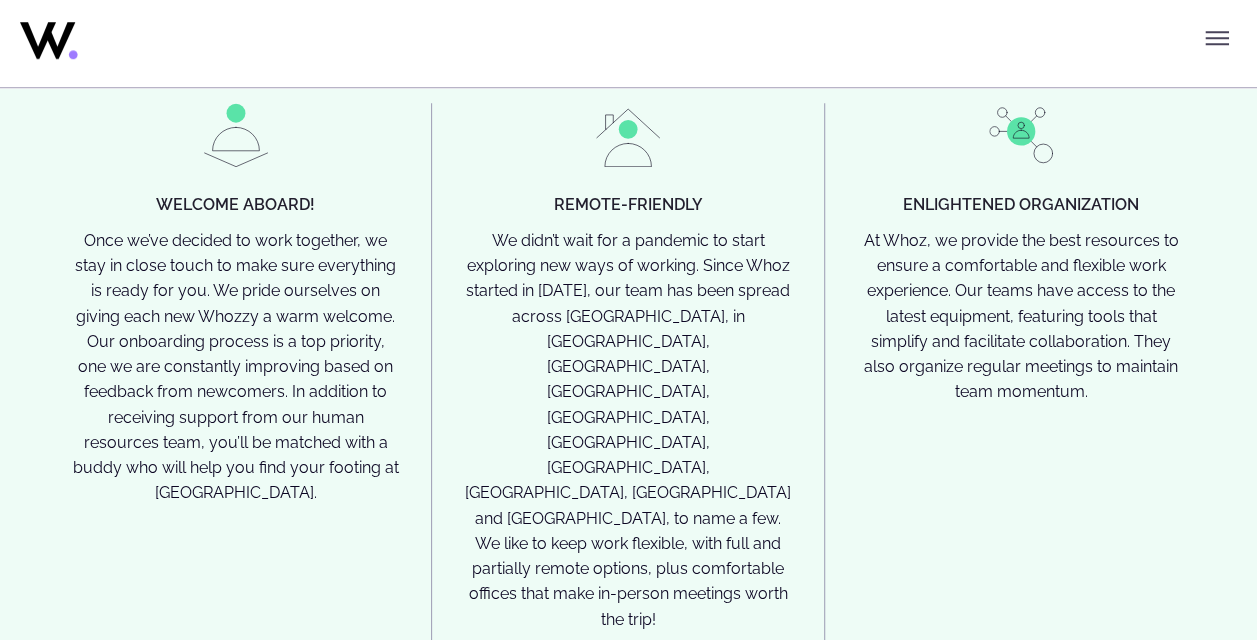 drag, startPoint x: 309, startPoint y: 318, endPoint x: 313, endPoint y: 368, distance: 50.159744 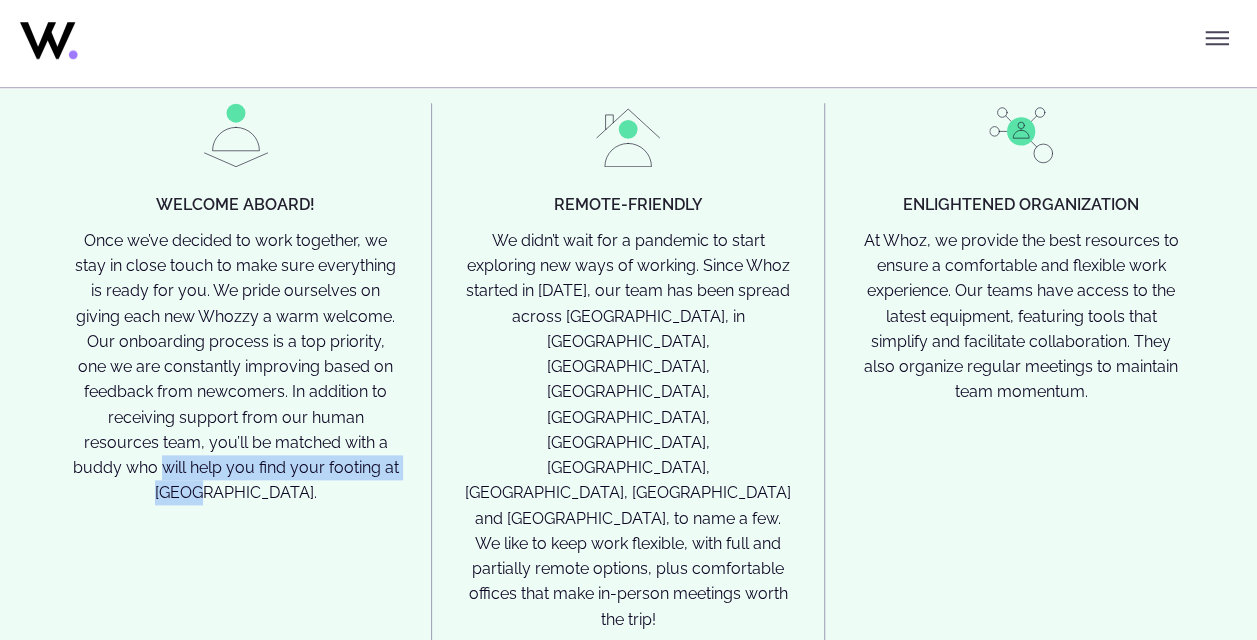 drag, startPoint x: 92, startPoint y: 488, endPoint x: 374, endPoint y: 486, distance: 282.00708 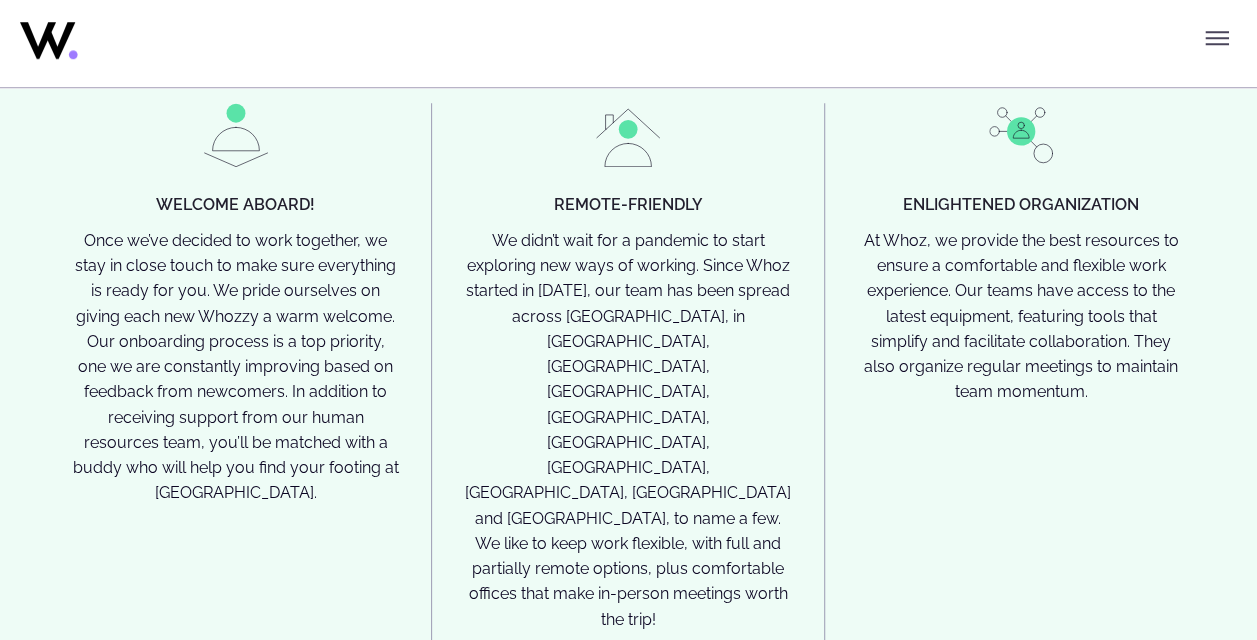 click on "Remote-friendly" at bounding box center [627, 205] 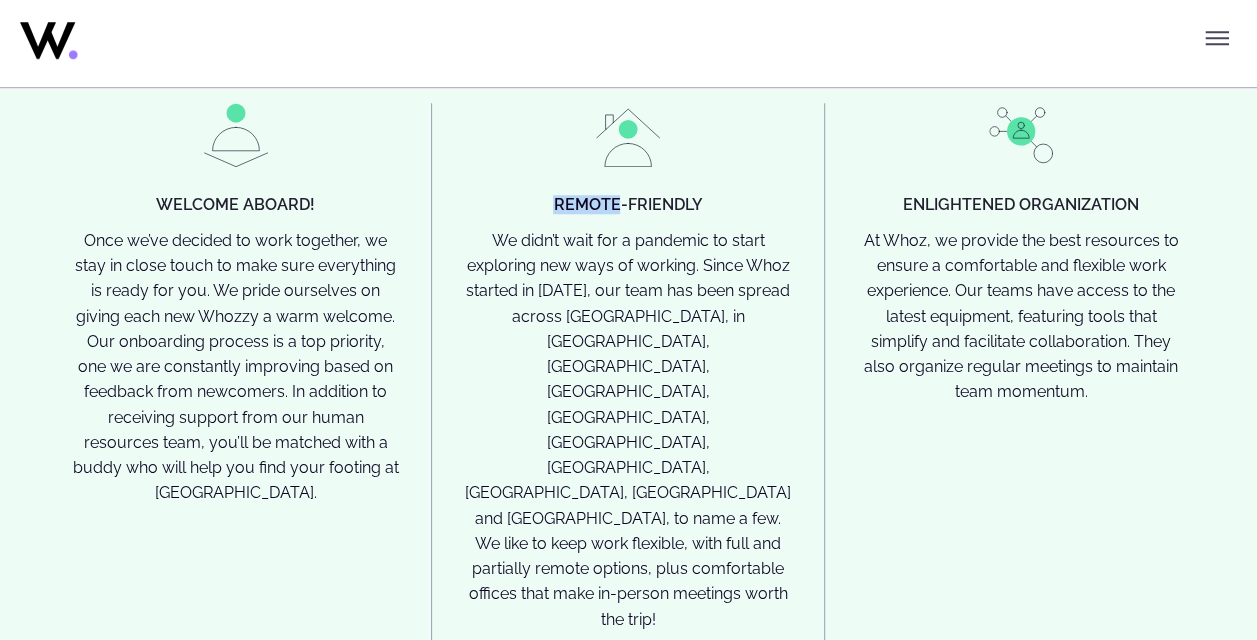click on "Remote-friendly" at bounding box center [627, 205] 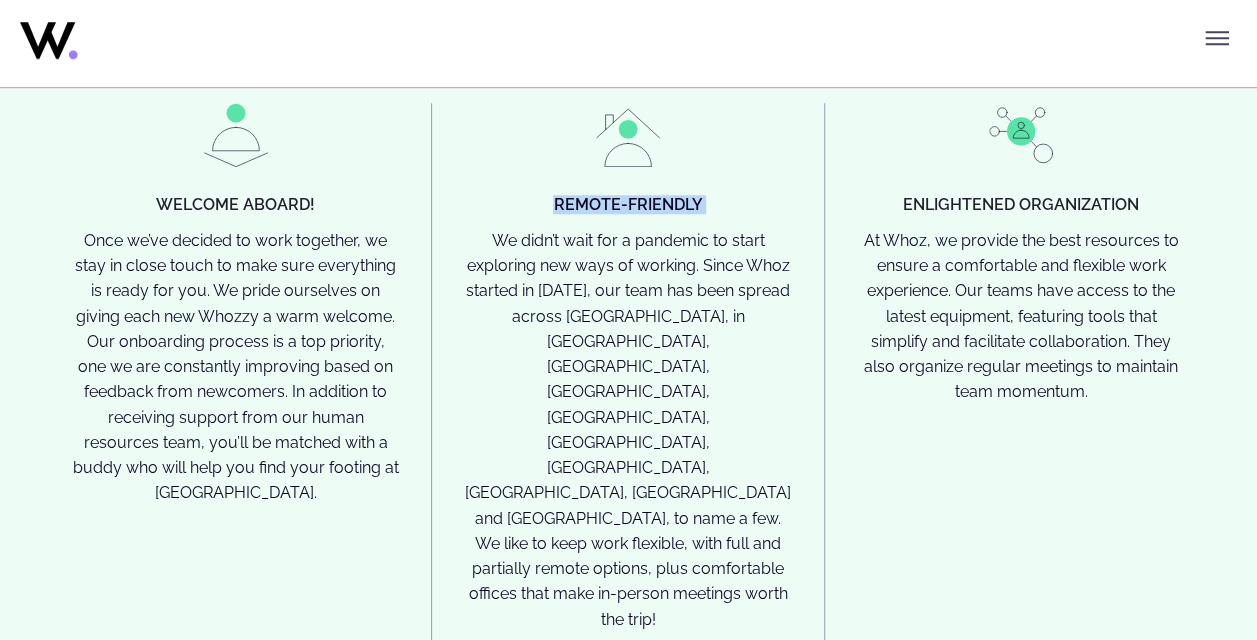 click on "Remote-friendly" at bounding box center (627, 205) 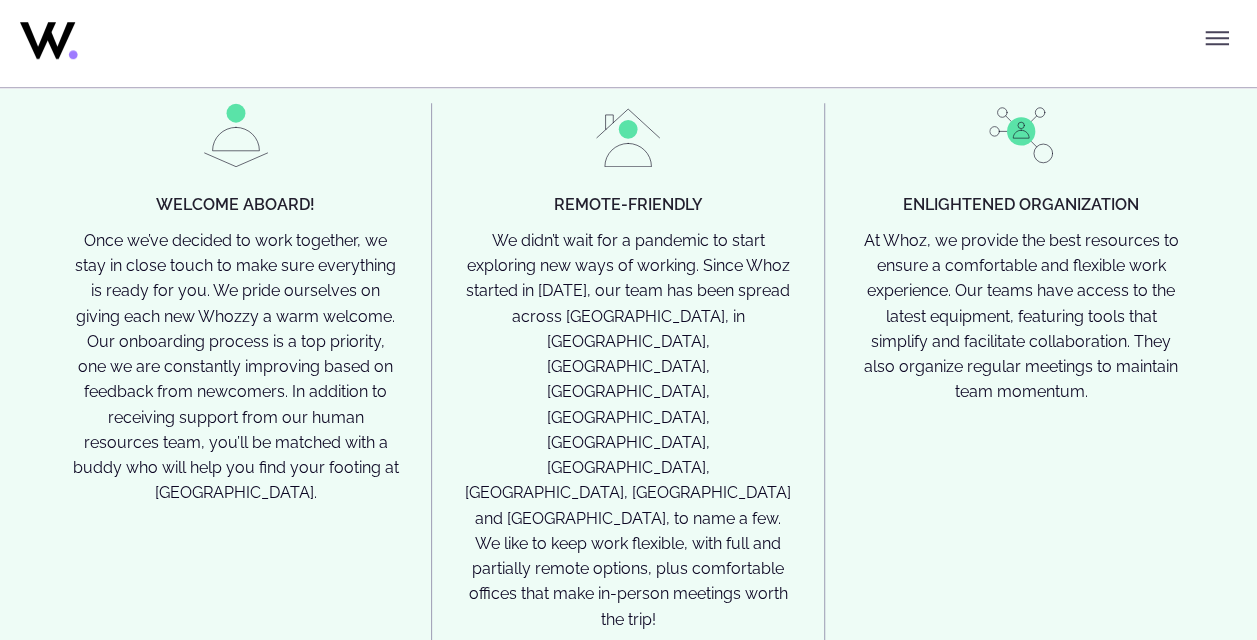 drag, startPoint x: 559, startPoint y: 225, endPoint x: 566, endPoint y: 266, distance: 41.59327 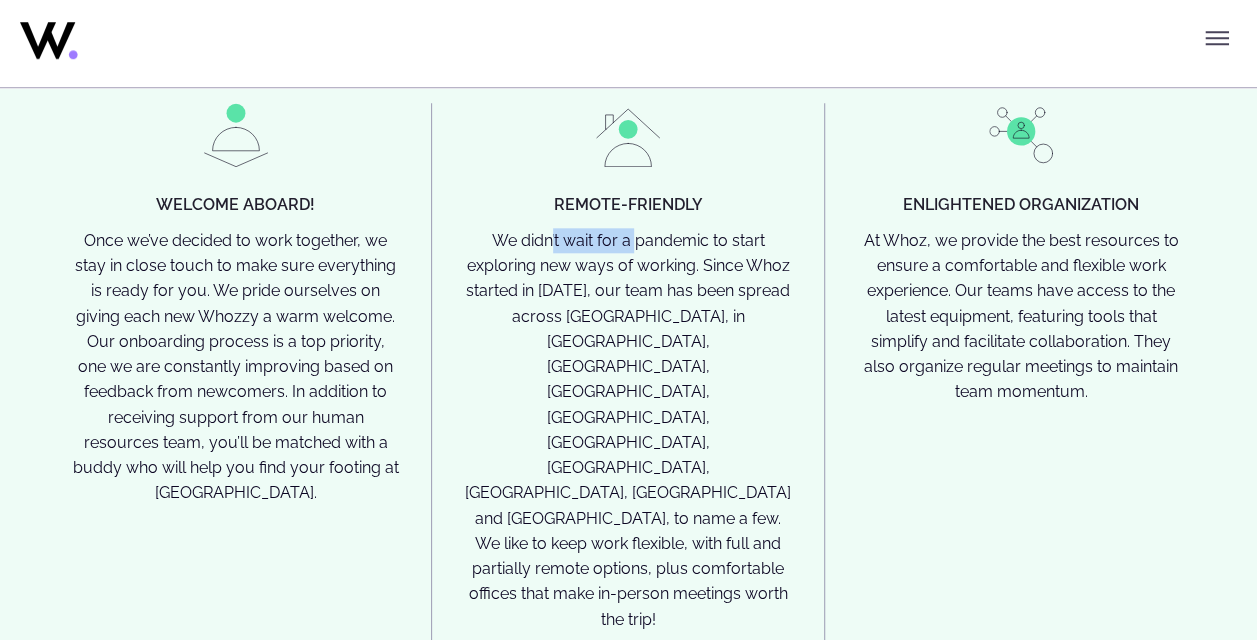 drag, startPoint x: 552, startPoint y: 269, endPoint x: 630, endPoint y: 274, distance: 78.160095 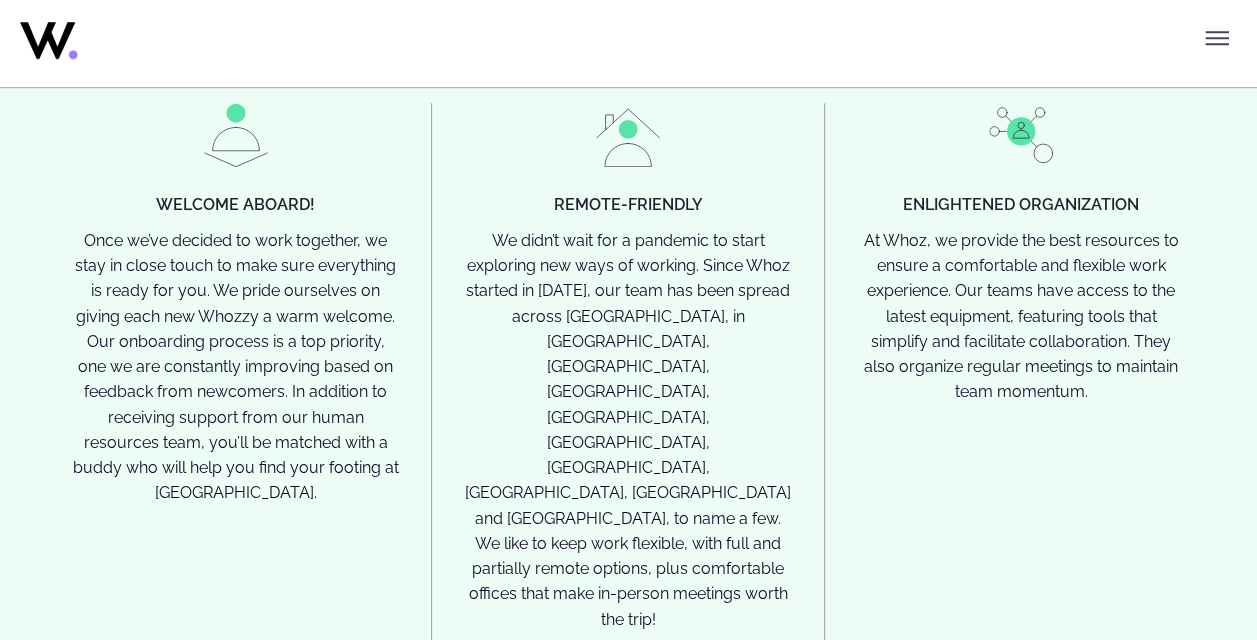 drag, startPoint x: 630, startPoint y: 274, endPoint x: 715, endPoint y: 337, distance: 105.801704 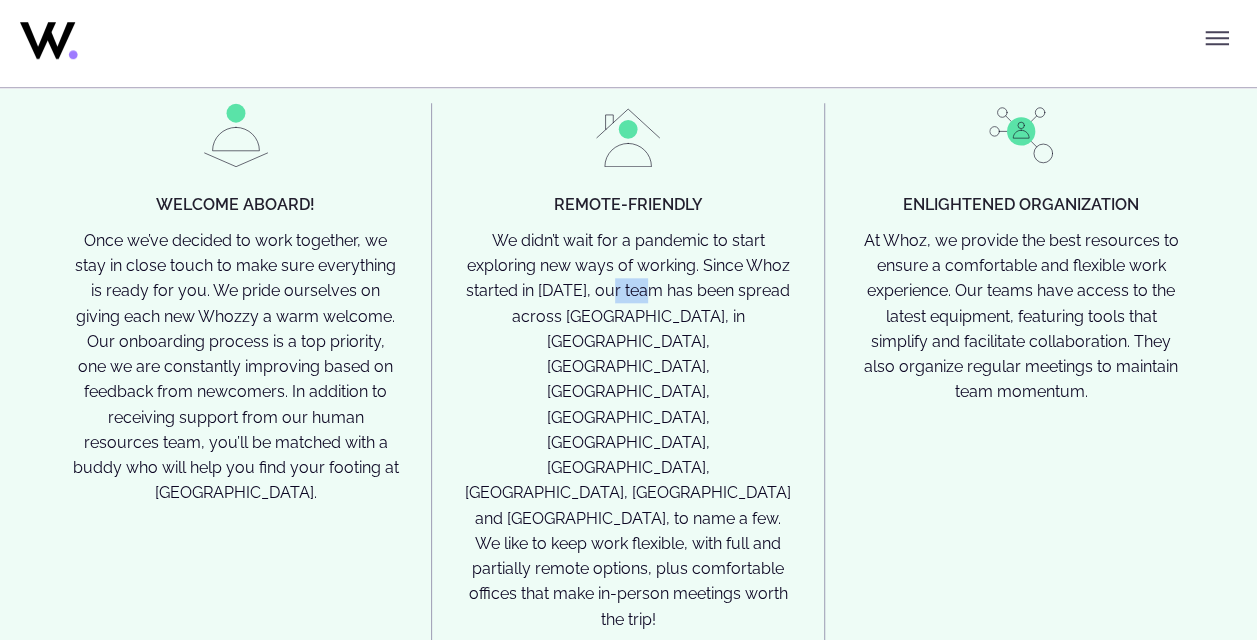 drag, startPoint x: 618, startPoint y: 299, endPoint x: 651, endPoint y: 324, distance: 41.400482 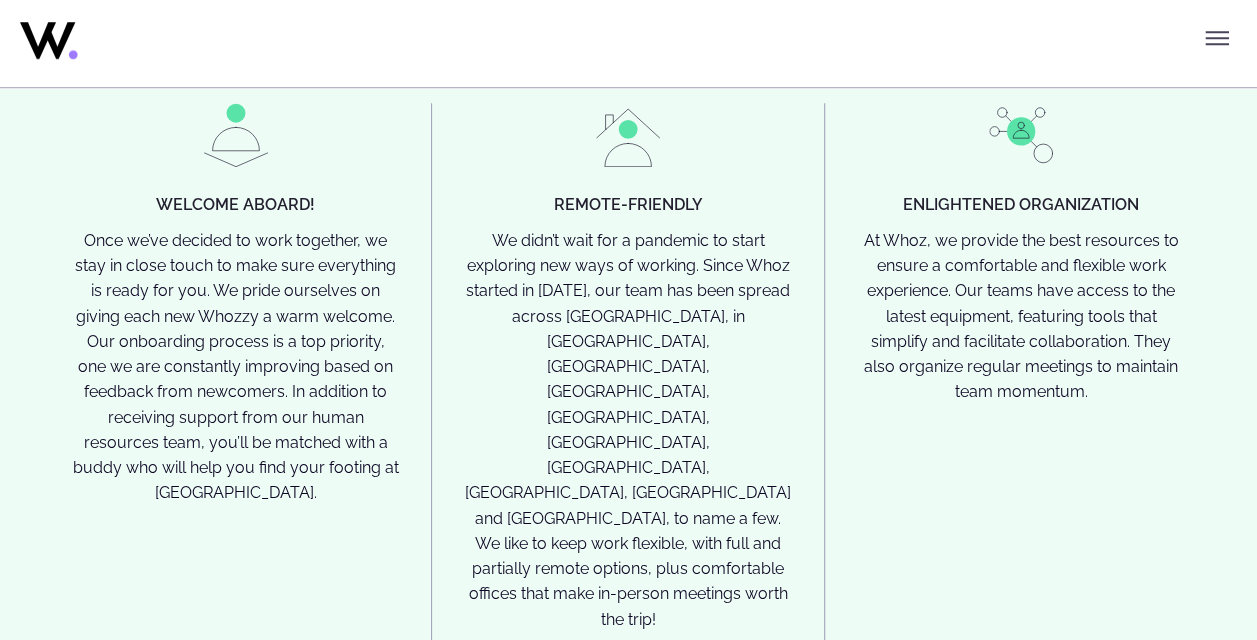drag, startPoint x: 651, startPoint y: 324, endPoint x: 679, endPoint y: 359, distance: 44.82187 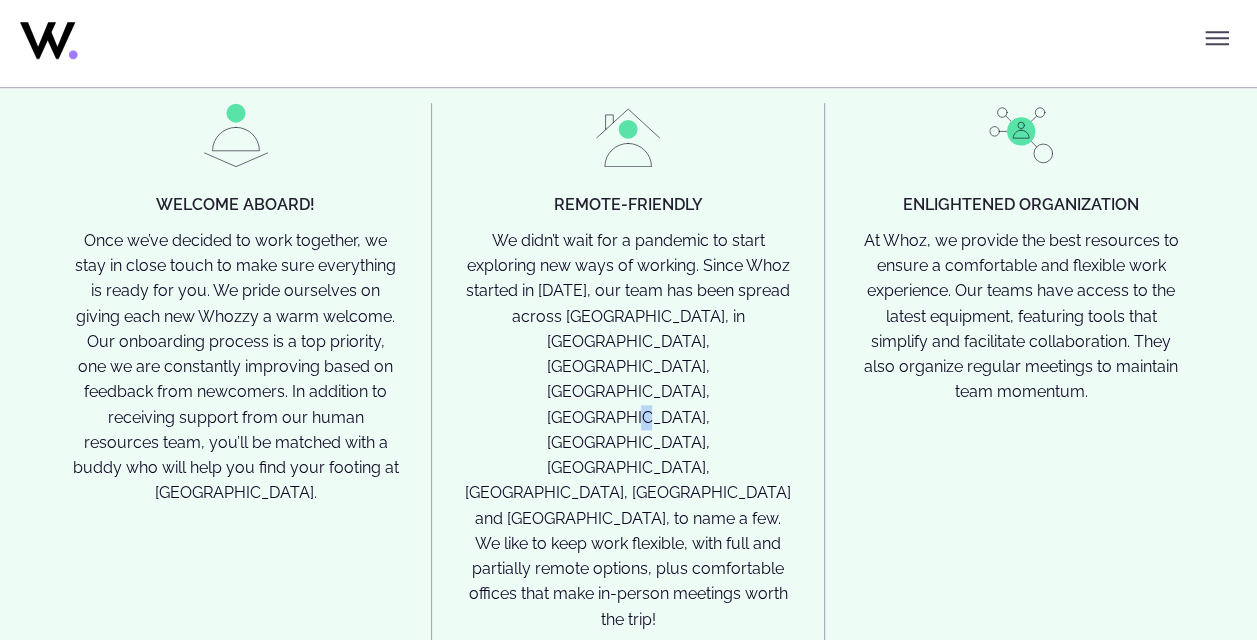 click on "We didn’t wait for a pandemic to start exploring new ways of working. Since Whoz started in [DATE], our team has been spread across [GEOGRAPHIC_DATA], in [GEOGRAPHIC_DATA], [GEOGRAPHIC_DATA], [GEOGRAPHIC_DATA], [GEOGRAPHIC_DATA], [GEOGRAPHIC_DATA], [GEOGRAPHIC_DATA], [GEOGRAPHIC_DATA], [GEOGRAPHIC_DATA] and [GEOGRAPHIC_DATA], to name a few. We like to keep work flexible, with full and partially remote options, plus comfortable offices that make in-person meetings worth the trip!" at bounding box center (627, 430) 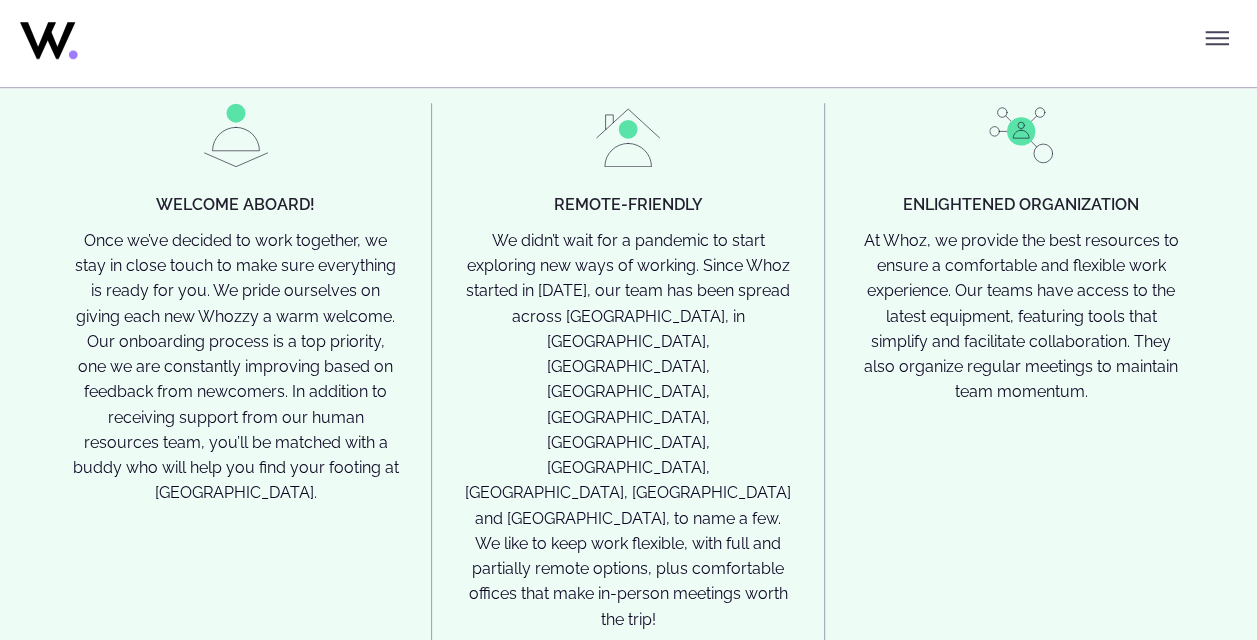 click on "We didn’t wait for a pandemic to start exploring new ways of working. Since Whoz started in [DATE], our team has been spread across [GEOGRAPHIC_DATA], in [GEOGRAPHIC_DATA], [GEOGRAPHIC_DATA], [GEOGRAPHIC_DATA], [GEOGRAPHIC_DATA], [GEOGRAPHIC_DATA], [GEOGRAPHIC_DATA], [GEOGRAPHIC_DATA], [GEOGRAPHIC_DATA] and [GEOGRAPHIC_DATA], to name a few. We like to keep work flexible, with full and partially remote options, plus comfortable offices that make in-person meetings worth the trip!" at bounding box center [627, 430] 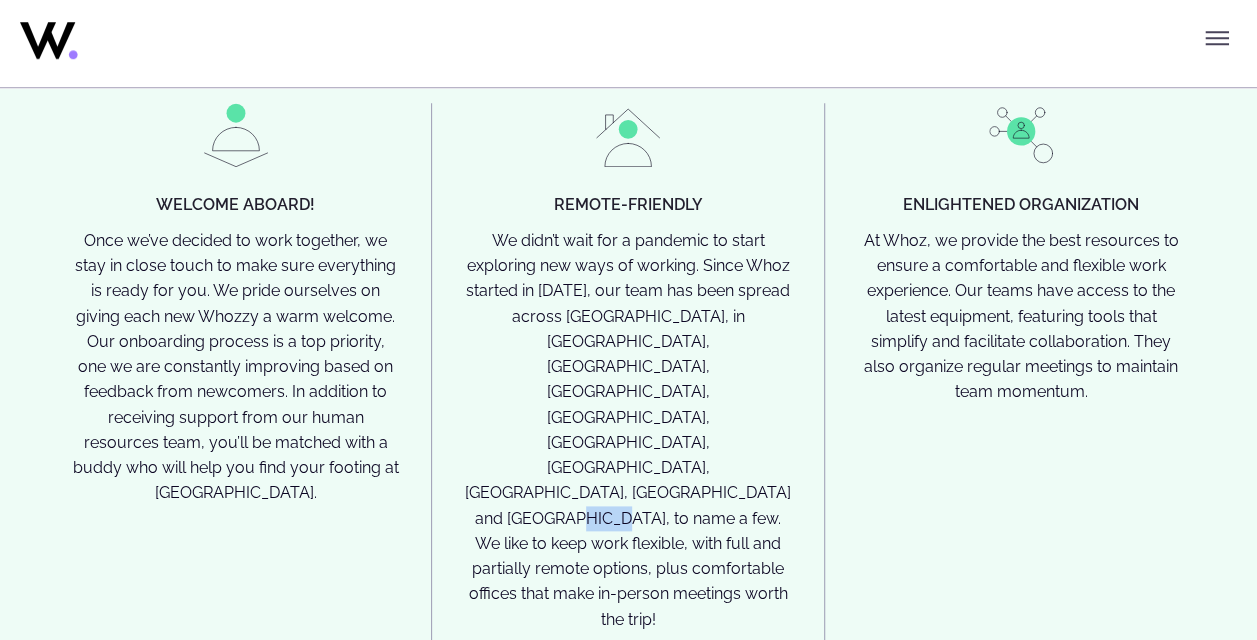 click on "We didn’t wait for a pandemic to start exploring new ways of working. Since Whoz started in [DATE], our team has been spread across [GEOGRAPHIC_DATA], in [GEOGRAPHIC_DATA], [GEOGRAPHIC_DATA], [GEOGRAPHIC_DATA], [GEOGRAPHIC_DATA], [GEOGRAPHIC_DATA], [GEOGRAPHIC_DATA], [GEOGRAPHIC_DATA], [GEOGRAPHIC_DATA] and [GEOGRAPHIC_DATA], to name a few. We like to keep work flexible, with full and partially remote options, plus comfortable offices that make in-person meetings worth the trip!" at bounding box center [627, 430] 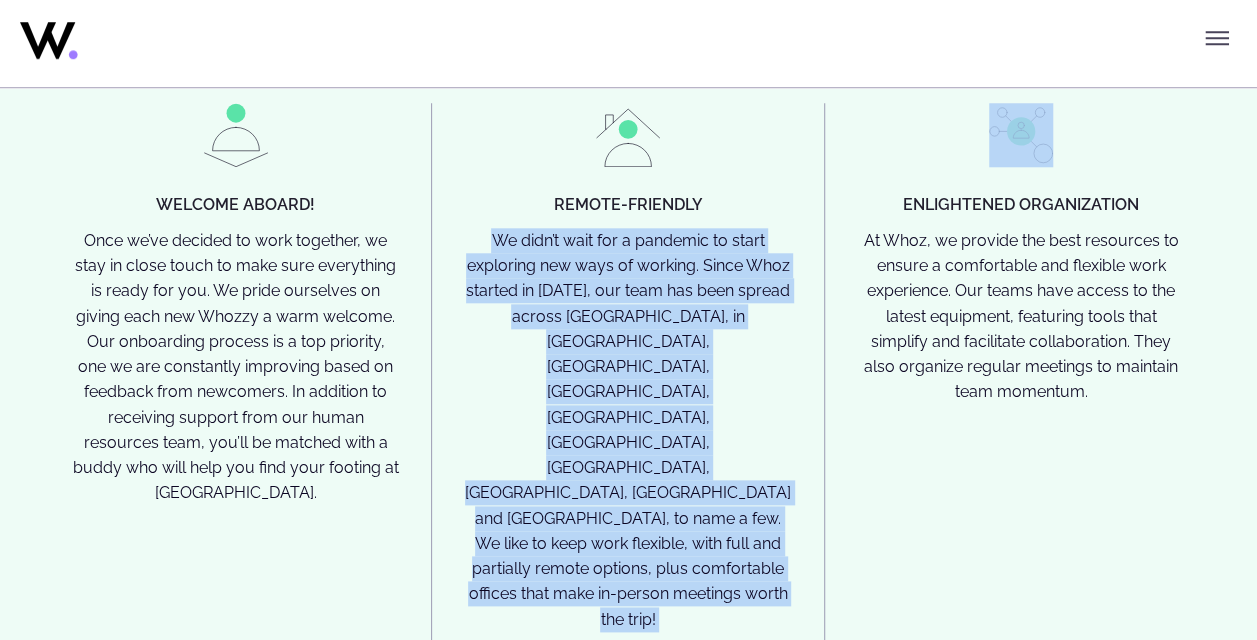 click on "We didn’t wait for a pandemic to start exploring new ways of working. Since Whoz started in [DATE], our team has been spread across [GEOGRAPHIC_DATA], in [GEOGRAPHIC_DATA], [GEOGRAPHIC_DATA], [GEOGRAPHIC_DATA], [GEOGRAPHIC_DATA], [GEOGRAPHIC_DATA], [GEOGRAPHIC_DATA], [GEOGRAPHIC_DATA], [GEOGRAPHIC_DATA] and [GEOGRAPHIC_DATA], to name a few. We like to keep work flexible, with full and partially remote options, plus comfortable offices that make in-person meetings worth the trip!" at bounding box center [627, 430] 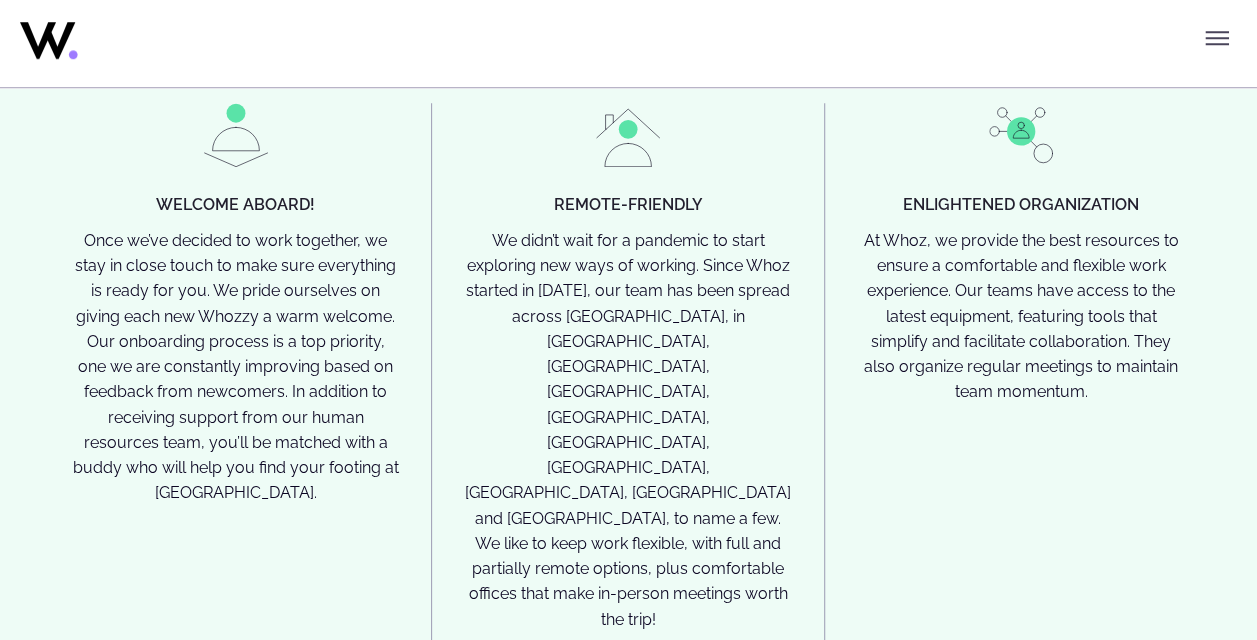click on "At Whoz, we provide the best resources to ensure a comfortable and flexible work experience. Our teams have access to the latest equipment, featuring tools that simplify and facilitate collaboration. They also organize regular meetings to maintain team momentum." at bounding box center [1021, 316] 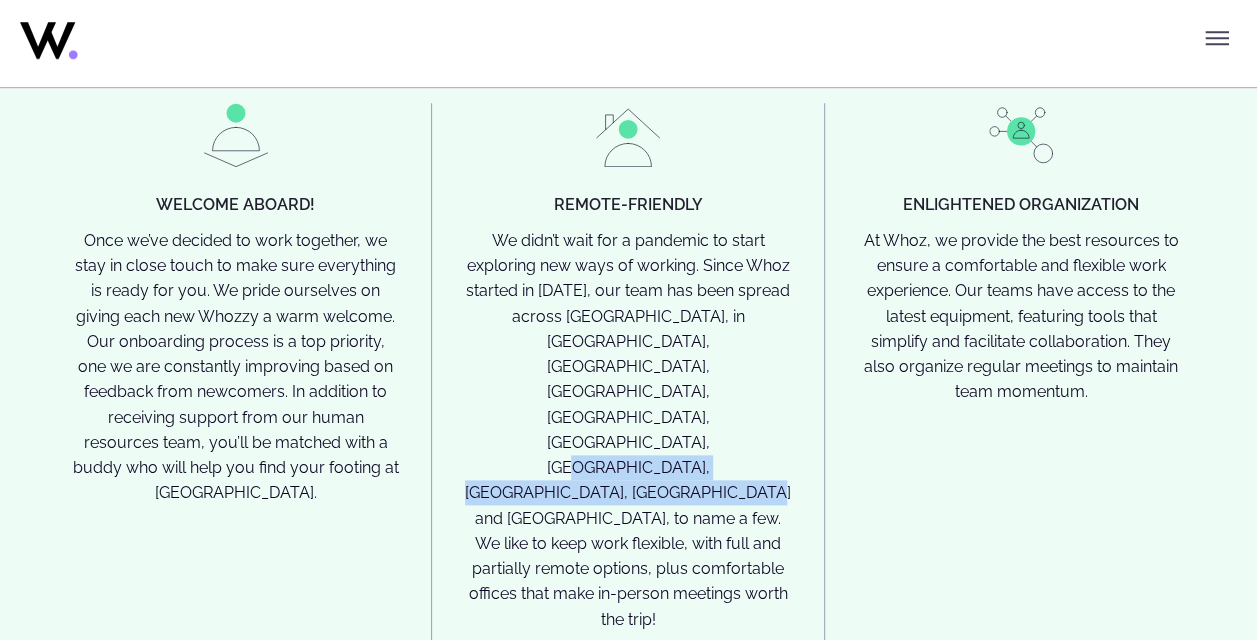 drag, startPoint x: 503, startPoint y: 418, endPoint x: 550, endPoint y: 434, distance: 49.648766 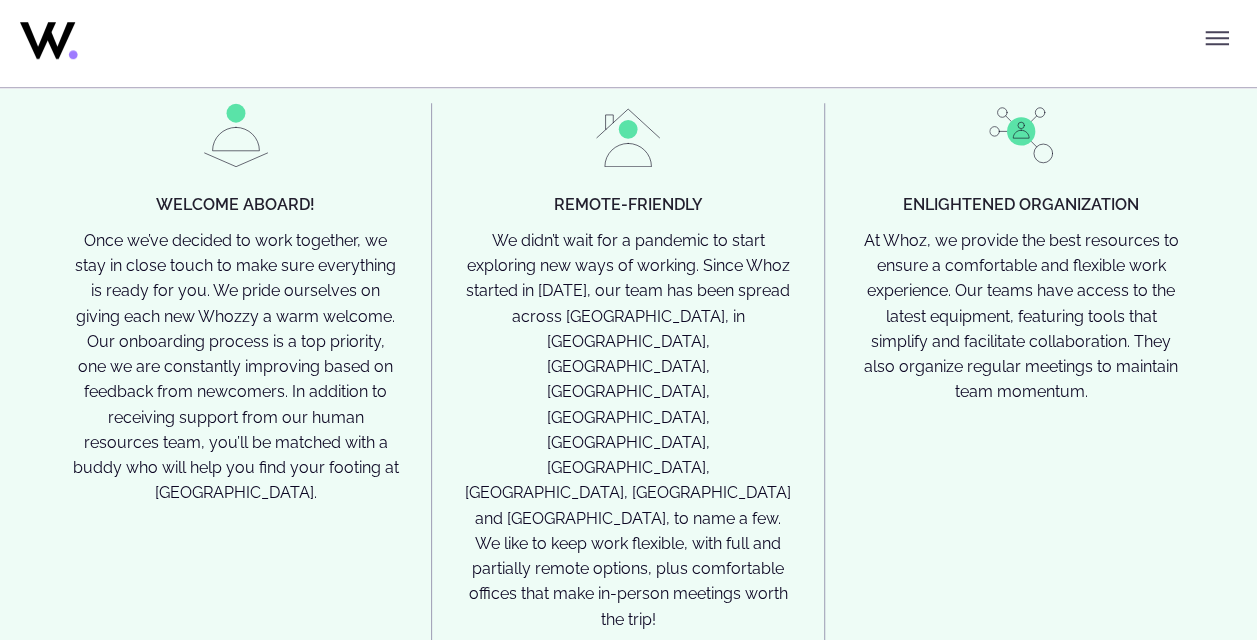 drag, startPoint x: 550, startPoint y: 434, endPoint x: 659, endPoint y: 470, distance: 114.791115 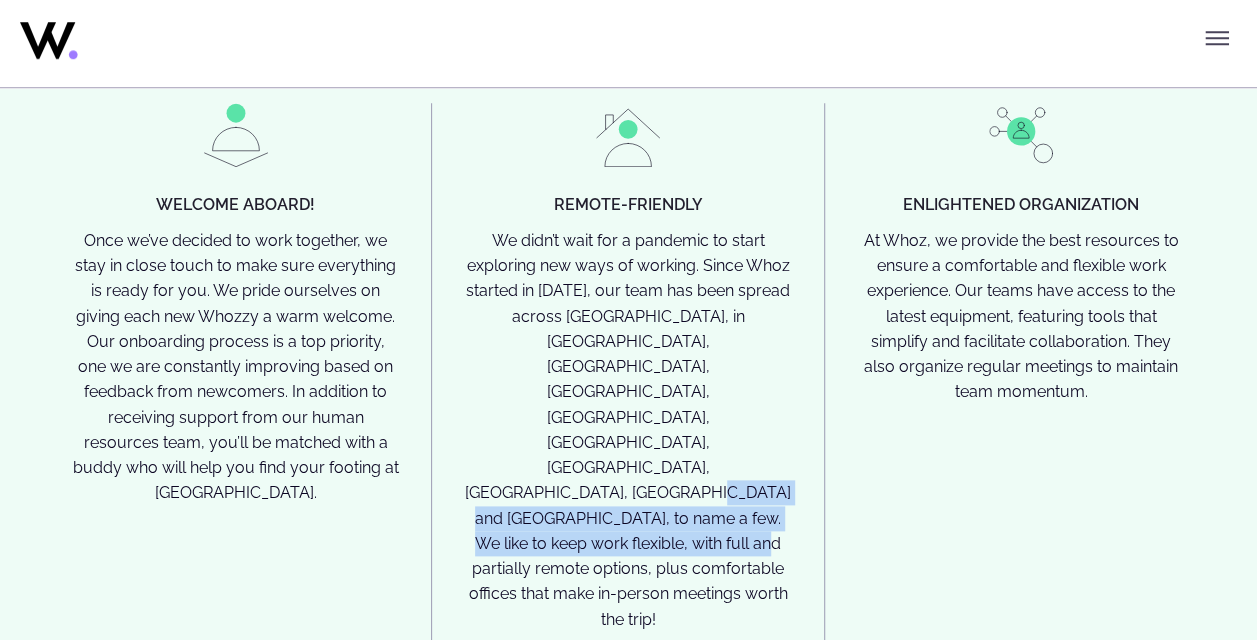 drag, startPoint x: 516, startPoint y: 439, endPoint x: 665, endPoint y: 480, distance: 154.53802 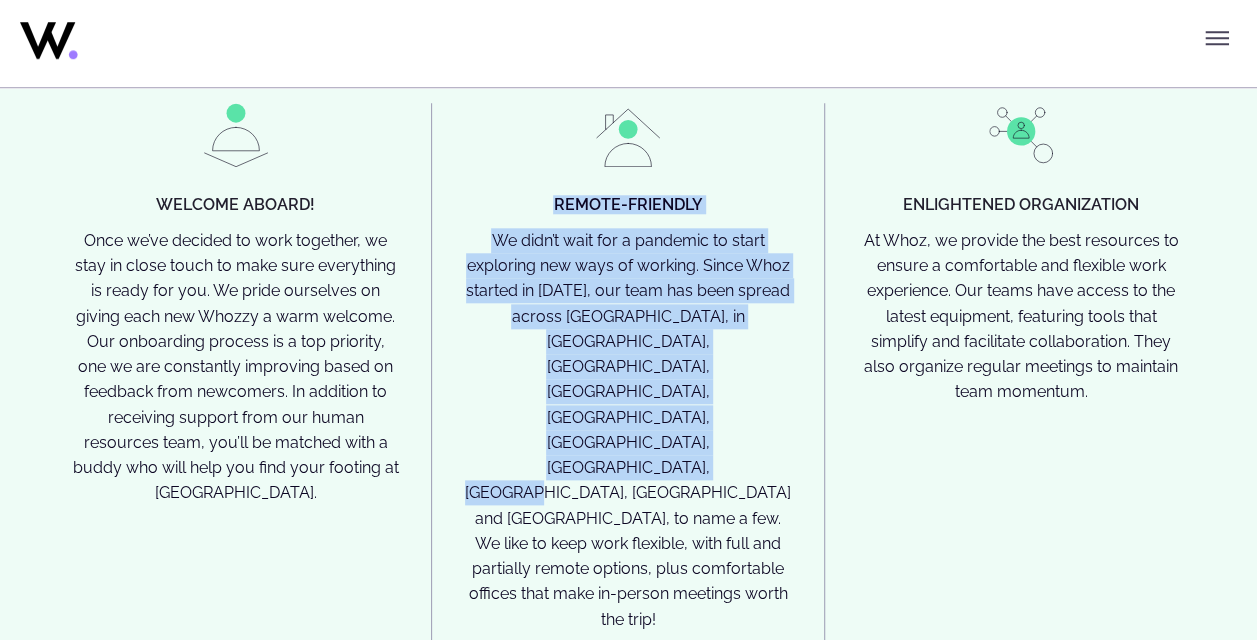 drag, startPoint x: 542, startPoint y: 217, endPoint x: 675, endPoint y: 418, distance: 241.01868 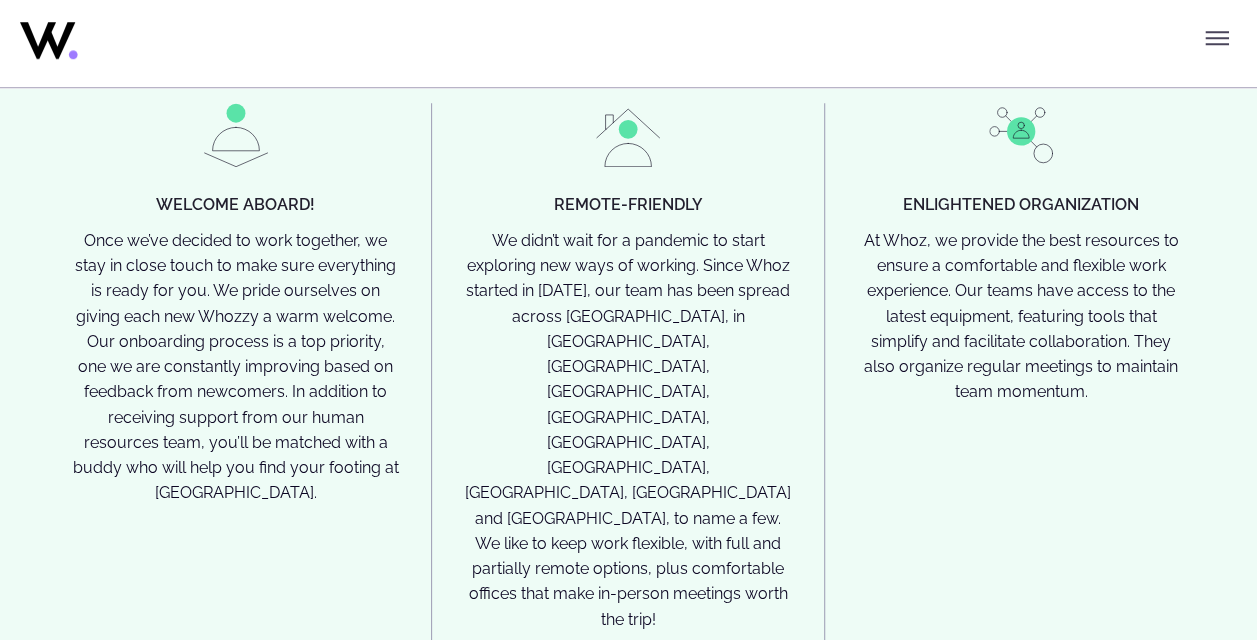 drag, startPoint x: 675, startPoint y: 418, endPoint x: 697, endPoint y: 452, distance: 40.496914 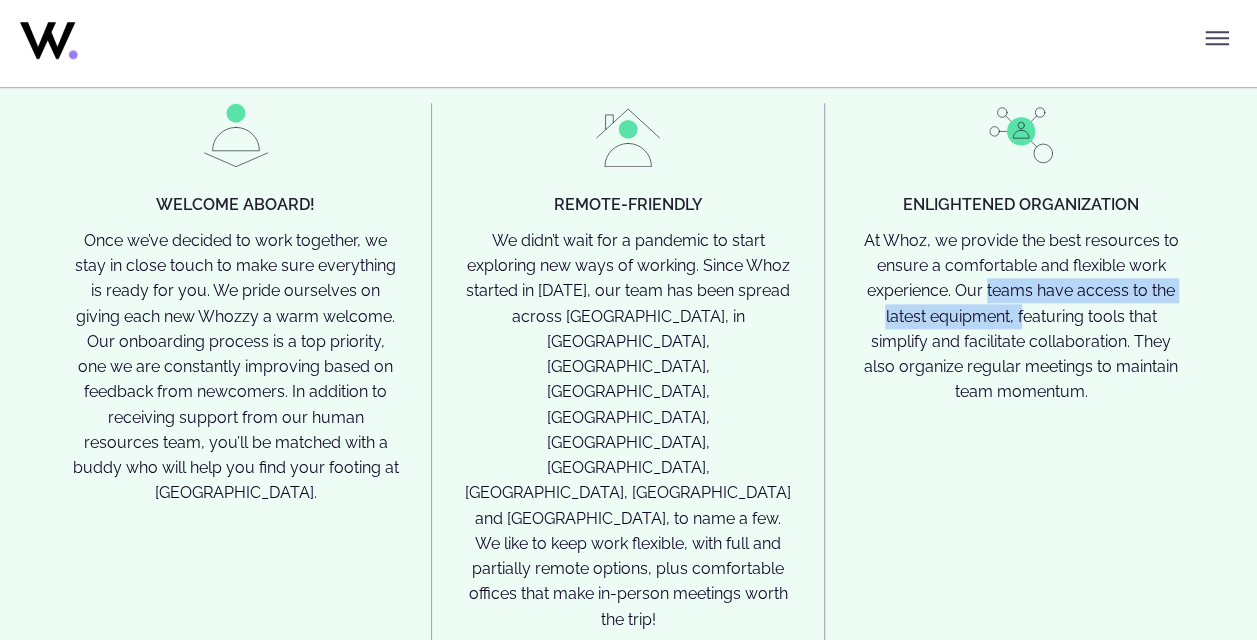 drag, startPoint x: 994, startPoint y: 308, endPoint x: 1032, endPoint y: 327, distance: 42.48529 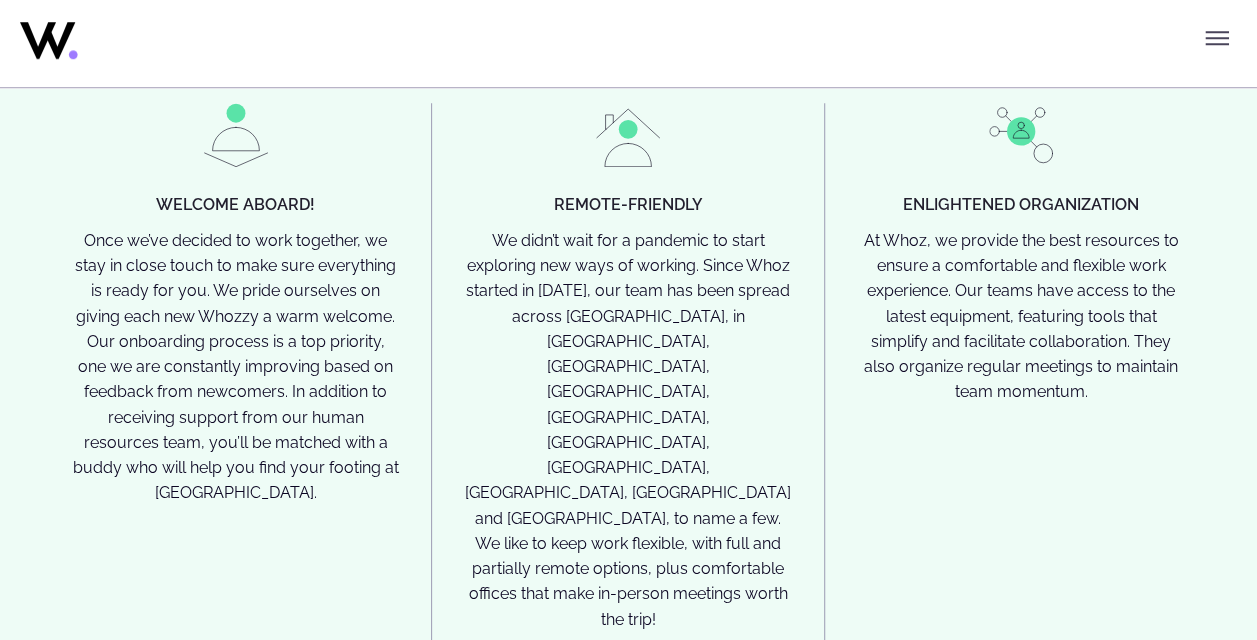 drag, startPoint x: 1032, startPoint y: 327, endPoint x: 1091, endPoint y: 367, distance: 71.281136 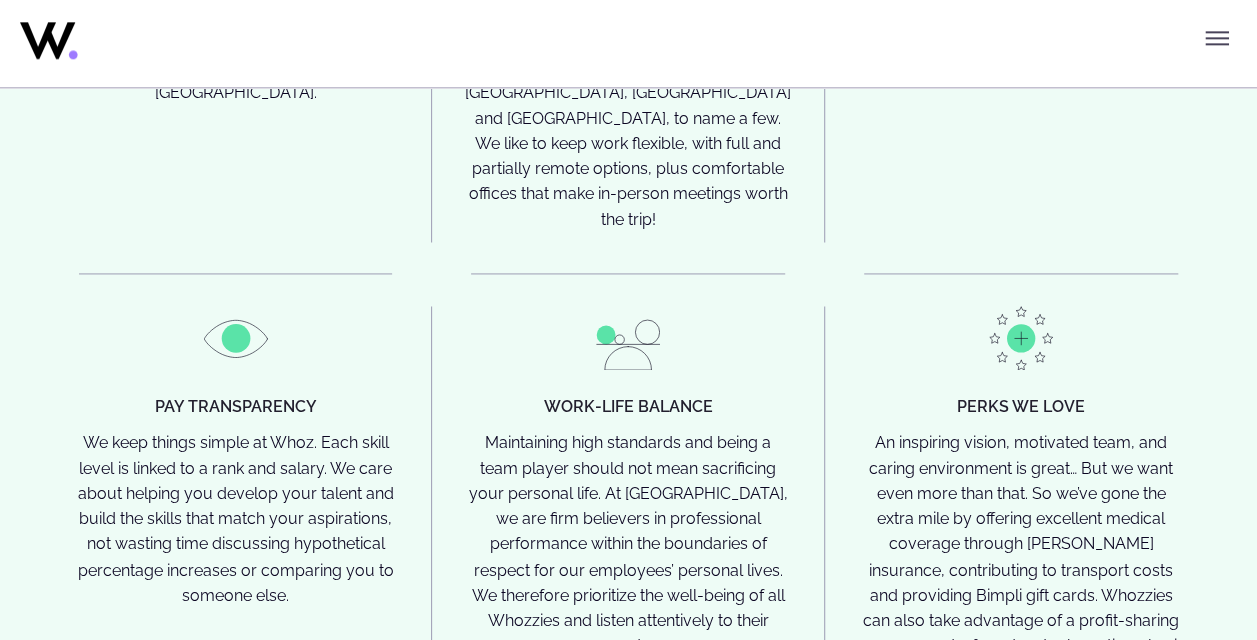scroll, scrollTop: 5200, scrollLeft: 0, axis: vertical 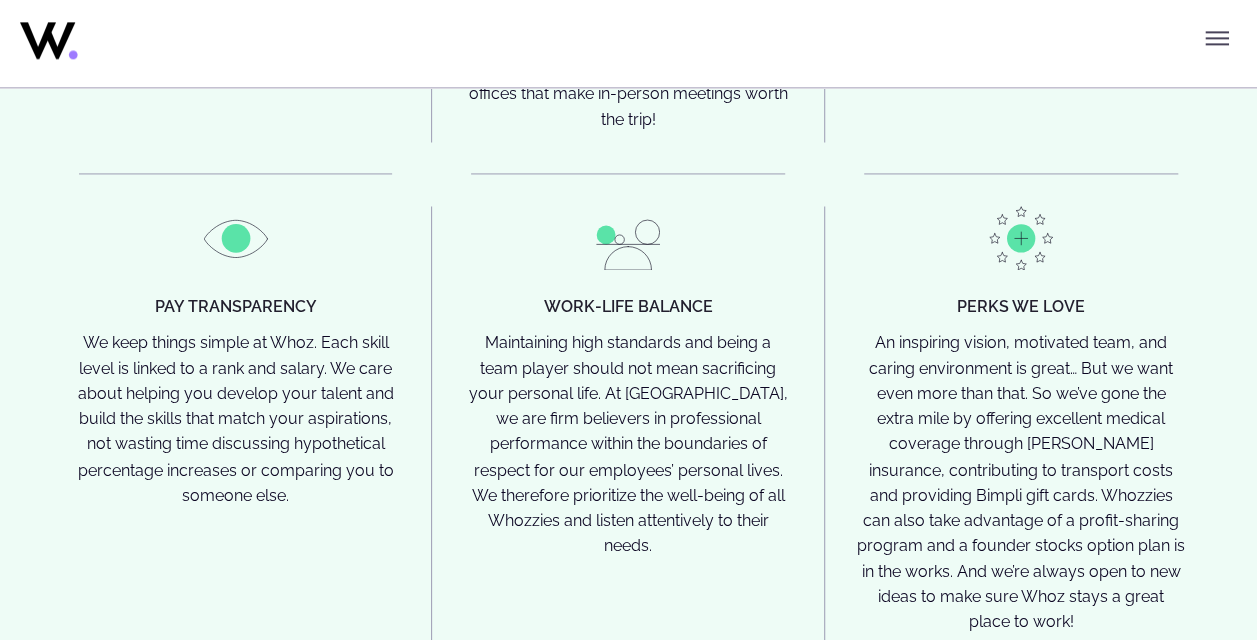 click on "Maintaining high standards and being a team player should not mean sacrificing your personal life. At [GEOGRAPHIC_DATA], we are firm believers in professional performance within the boundaries of respect for our employees’ personal lives. We therefore prioritize the well-being of all Whozzies and listen attentively to their needs." at bounding box center (627, 443) 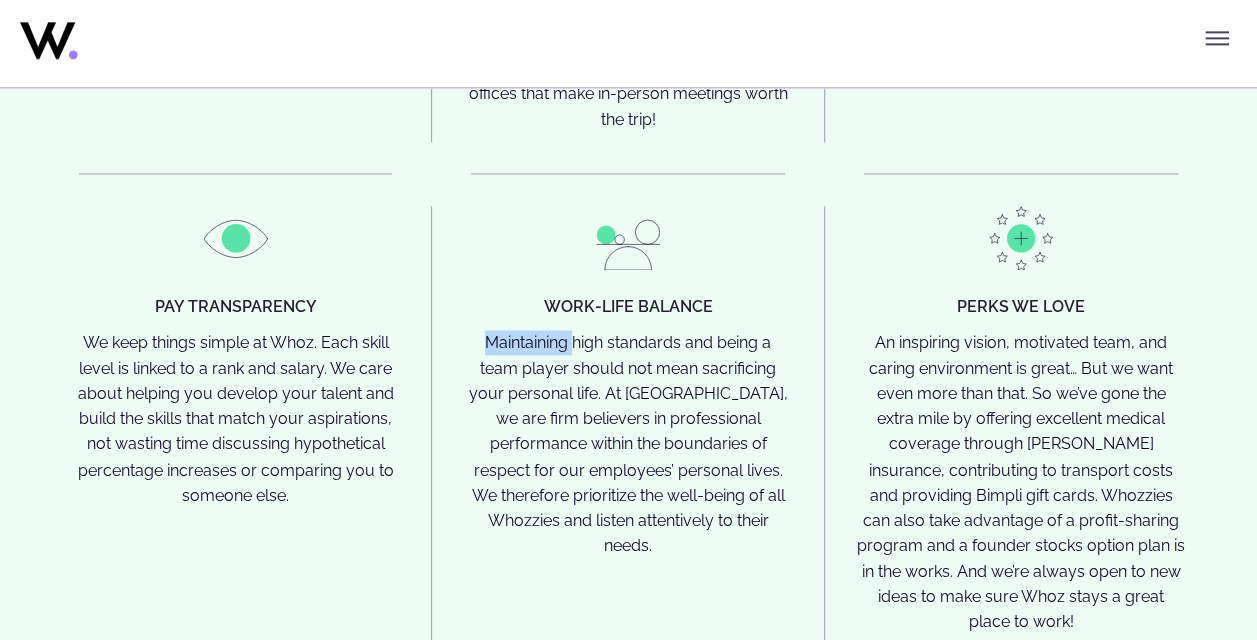 click on "Maintaining high standards and being a team player should not mean sacrificing your personal life. At [GEOGRAPHIC_DATA], we are firm believers in professional performance within the boundaries of respect for our employees’ personal lives. We therefore prioritize the well-being of all Whozzies and listen attentively to their needs." at bounding box center (627, 443) 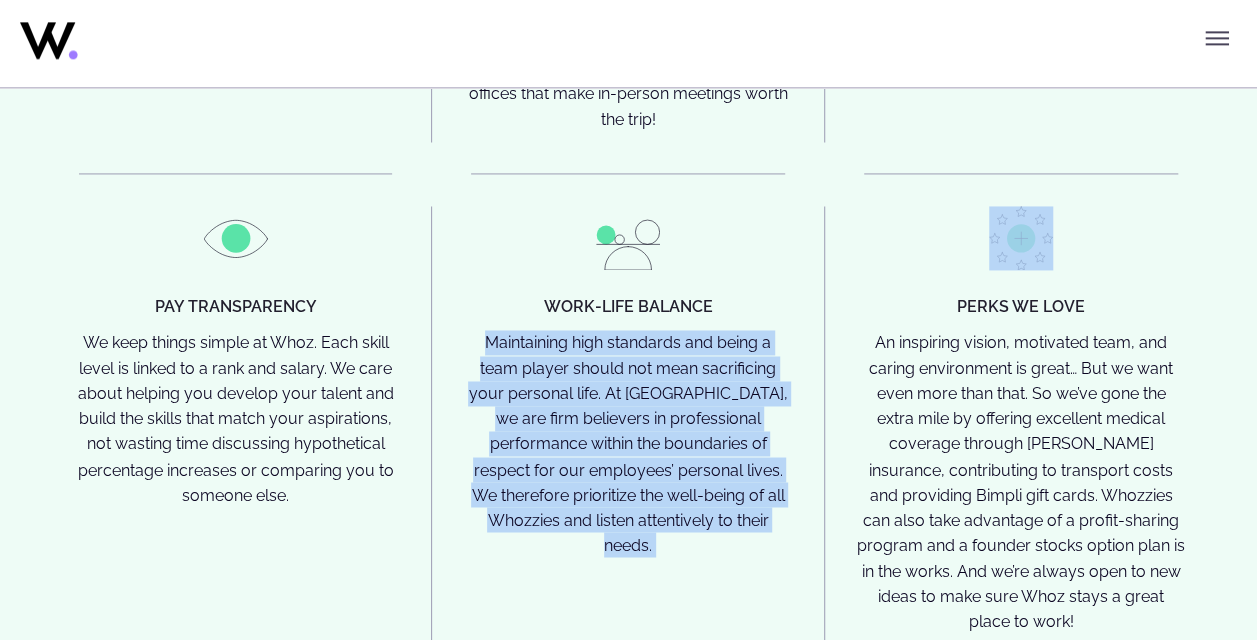 click on "Maintaining high standards and being a team player should not mean sacrificing your personal life. At [GEOGRAPHIC_DATA], we are firm believers in professional performance within the boundaries of respect for our employees’ personal lives. We therefore prioritize the well-being of all Whozzies and listen attentively to their needs." at bounding box center [627, 443] 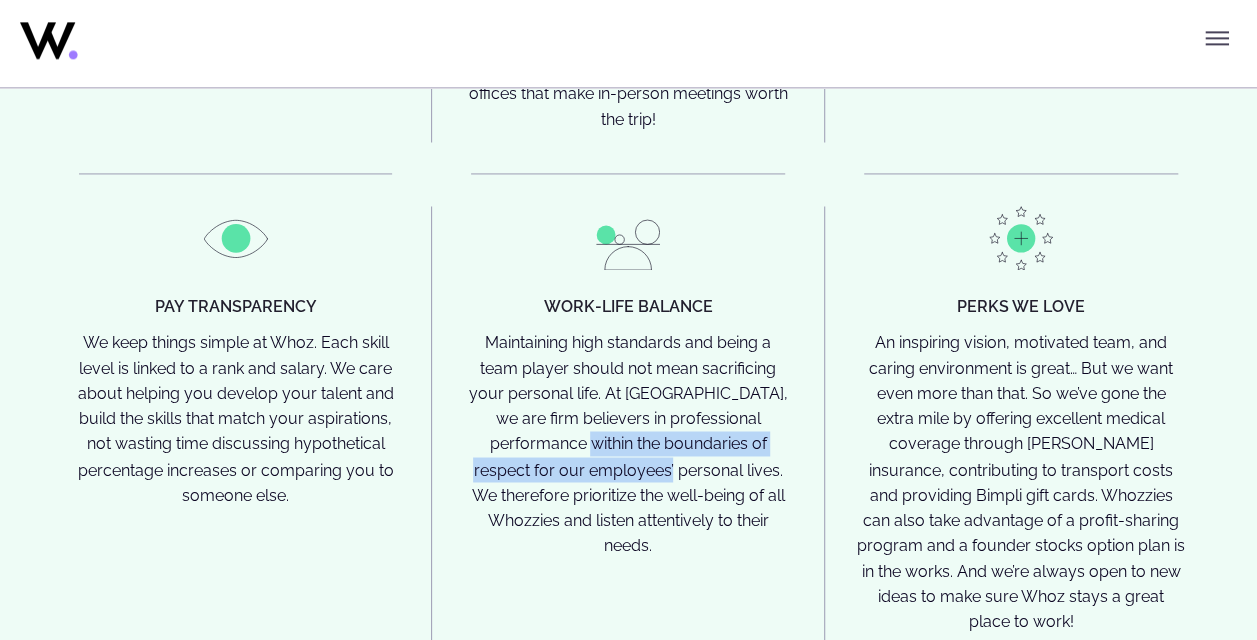 drag, startPoint x: 492, startPoint y: 315, endPoint x: 561, endPoint y: 332, distance: 71.063354 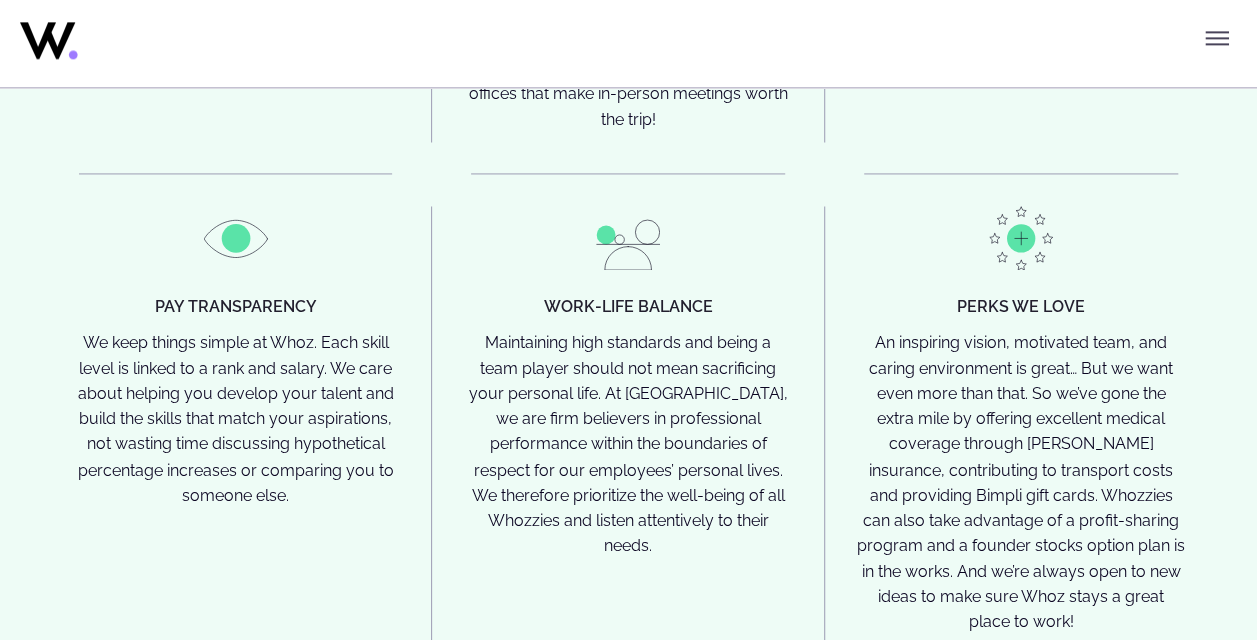 drag, startPoint x: 561, startPoint y: 332, endPoint x: 624, endPoint y: 372, distance: 74.62573 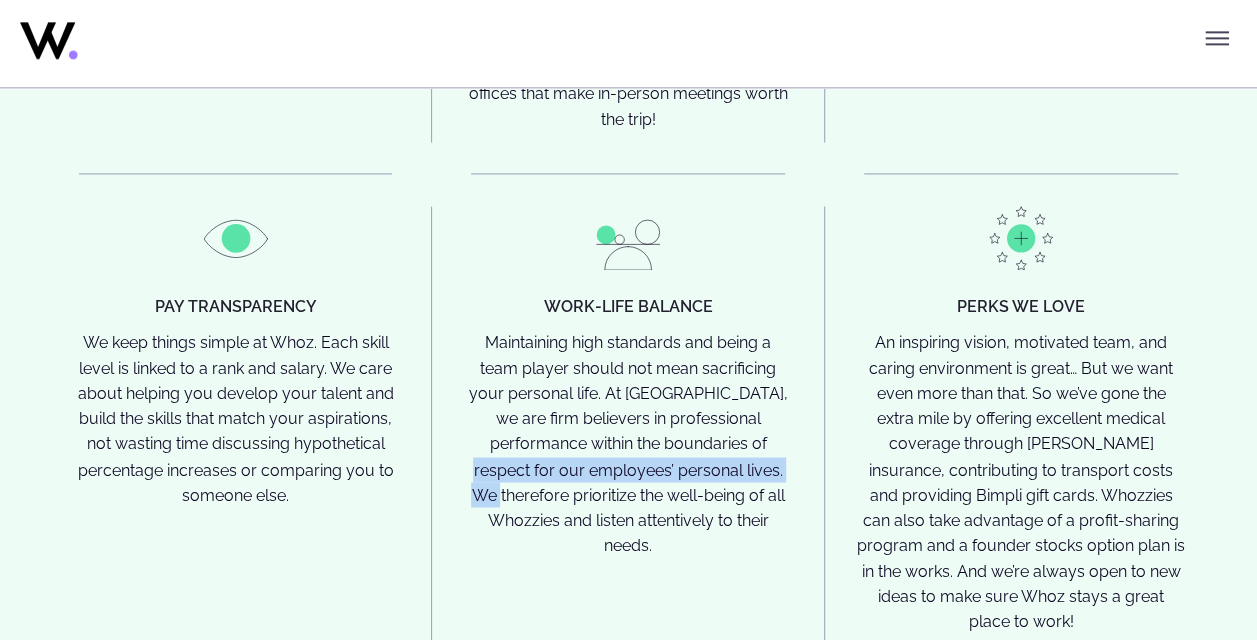 drag, startPoint x: 676, startPoint y: 312, endPoint x: 705, endPoint y: 349, distance: 47.010635 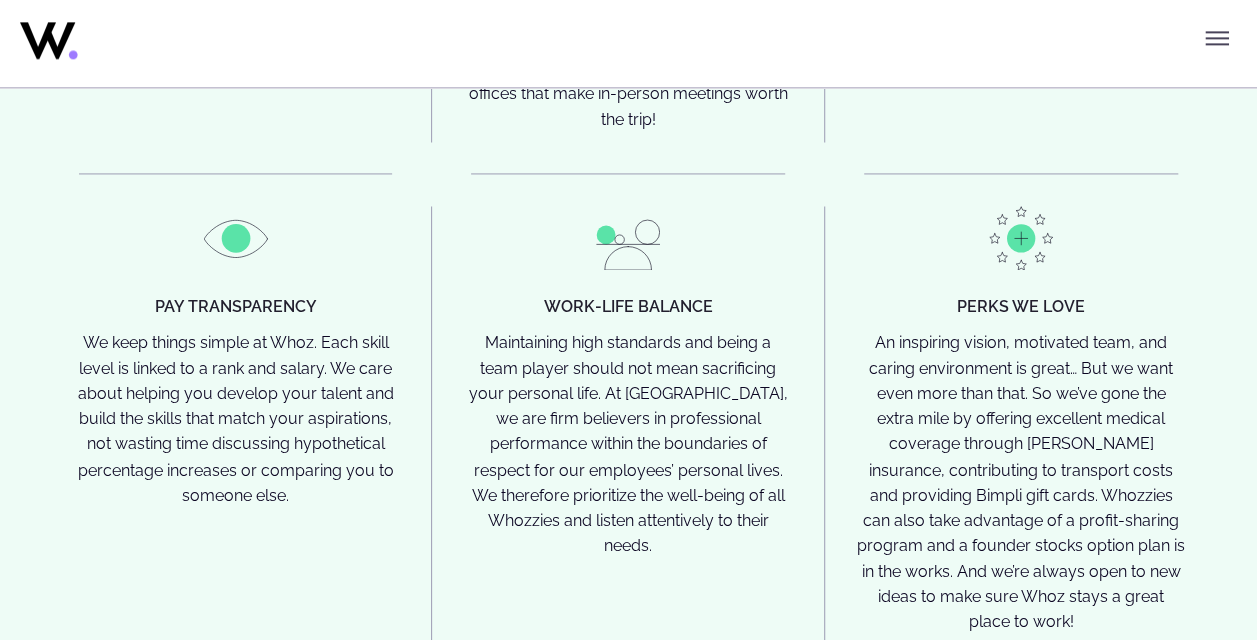 drag, startPoint x: 705, startPoint y: 349, endPoint x: 711, endPoint y: 366, distance: 18.027756 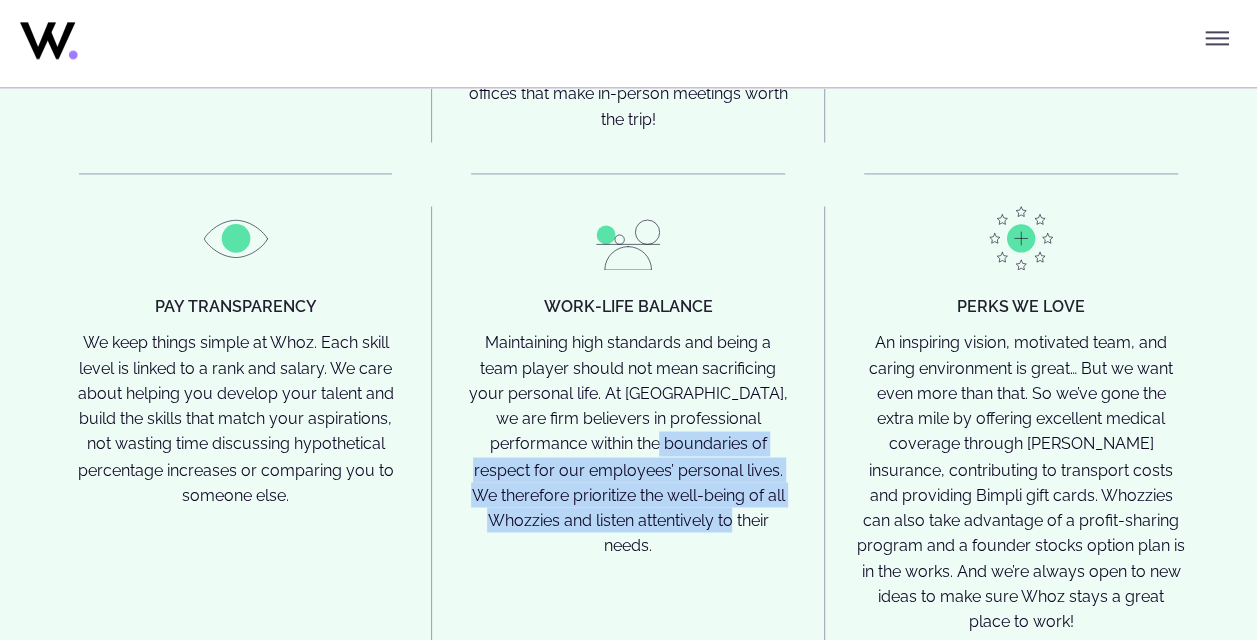 drag, startPoint x: 746, startPoint y: 410, endPoint x: 570, endPoint y: 326, distance: 195.01794 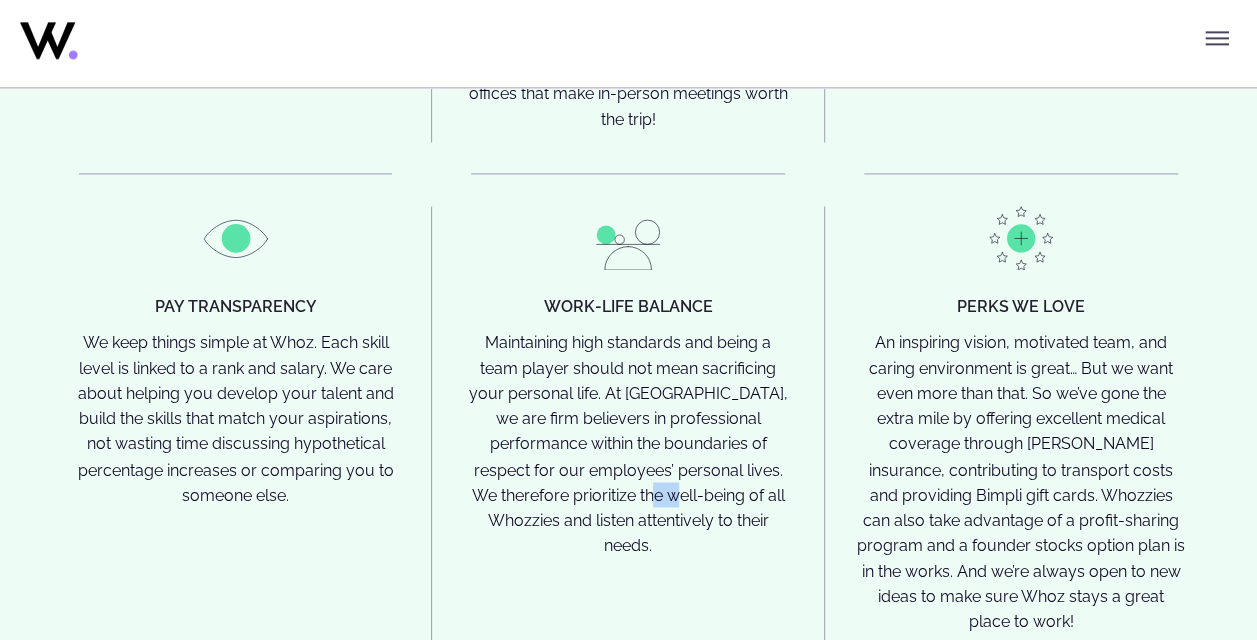 click on "Maintaining high standards and being a team player should not mean sacrificing your personal life. At [GEOGRAPHIC_DATA], we are firm believers in professional performance within the boundaries of respect for our employees’ personal lives. We therefore prioritize the well-being of all Whozzies and listen attentively to their needs." at bounding box center [627, 443] 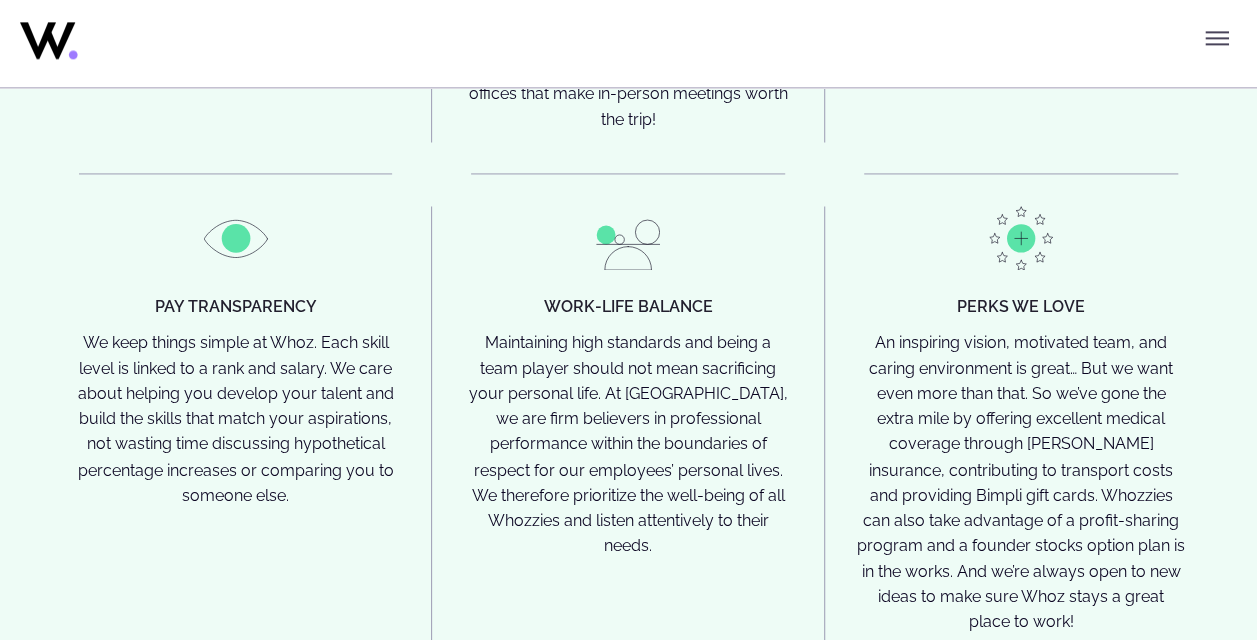 drag, startPoint x: 586, startPoint y: 377, endPoint x: 761, endPoint y: 383, distance: 175.10283 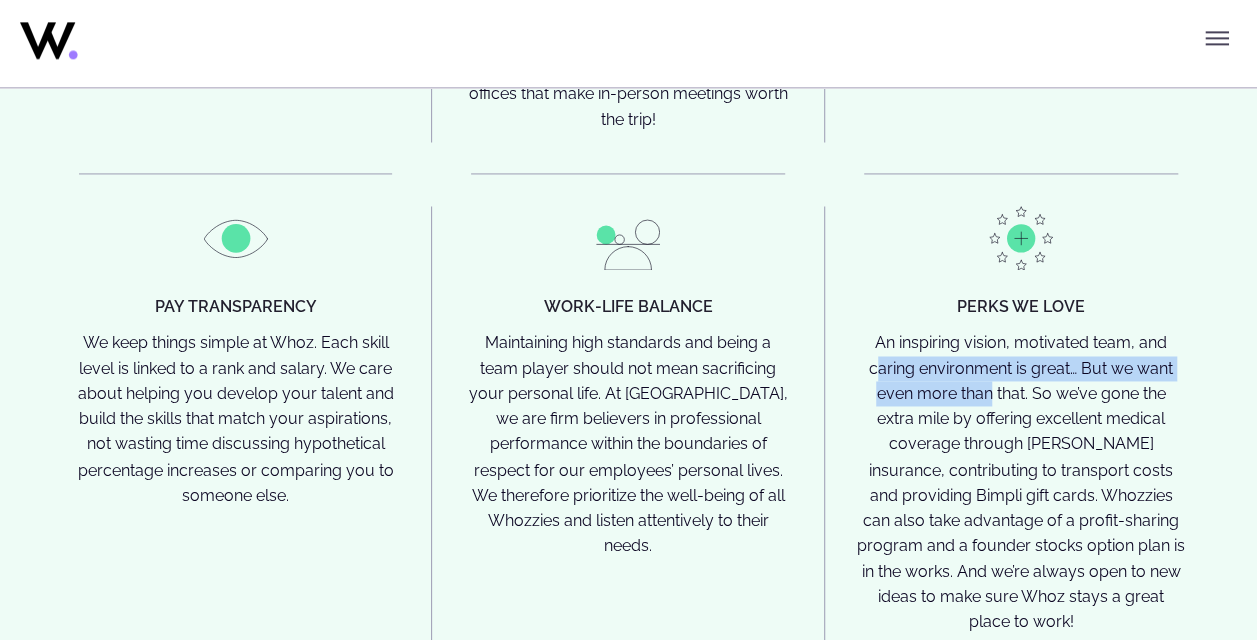 drag, startPoint x: 880, startPoint y: 238, endPoint x: 974, endPoint y: 258, distance: 96.10411 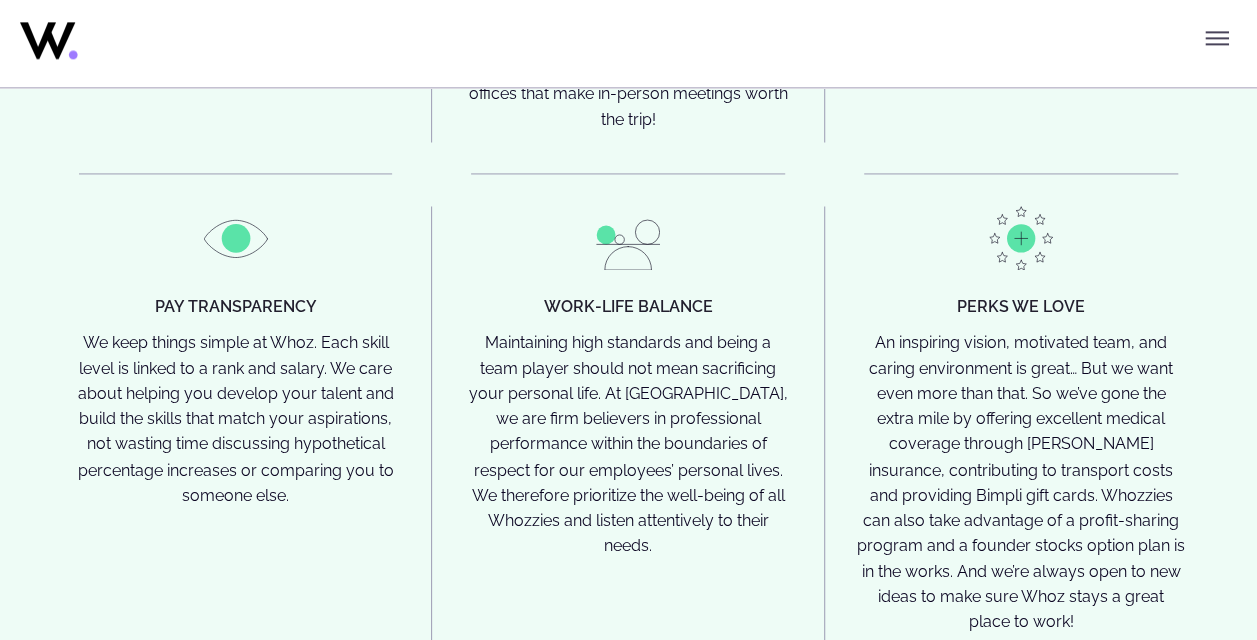 drag, startPoint x: 974, startPoint y: 258, endPoint x: 1190, endPoint y: 381, distance: 248.56589 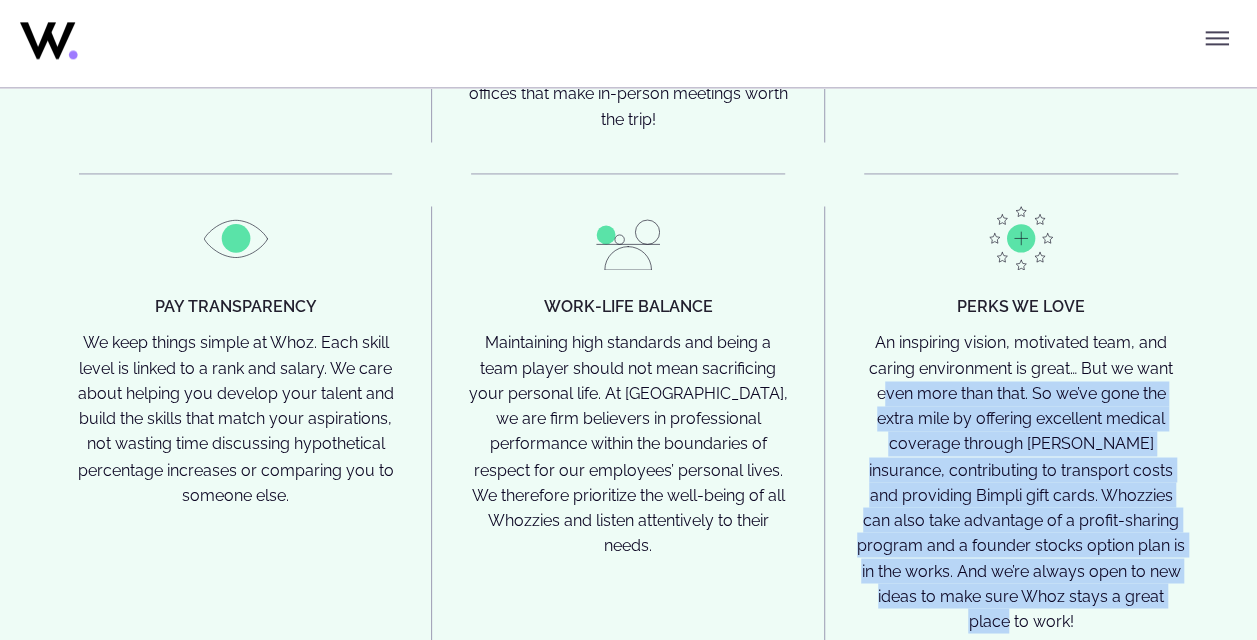 drag, startPoint x: 869, startPoint y: 258, endPoint x: 1152, endPoint y: 468, distance: 352.4046 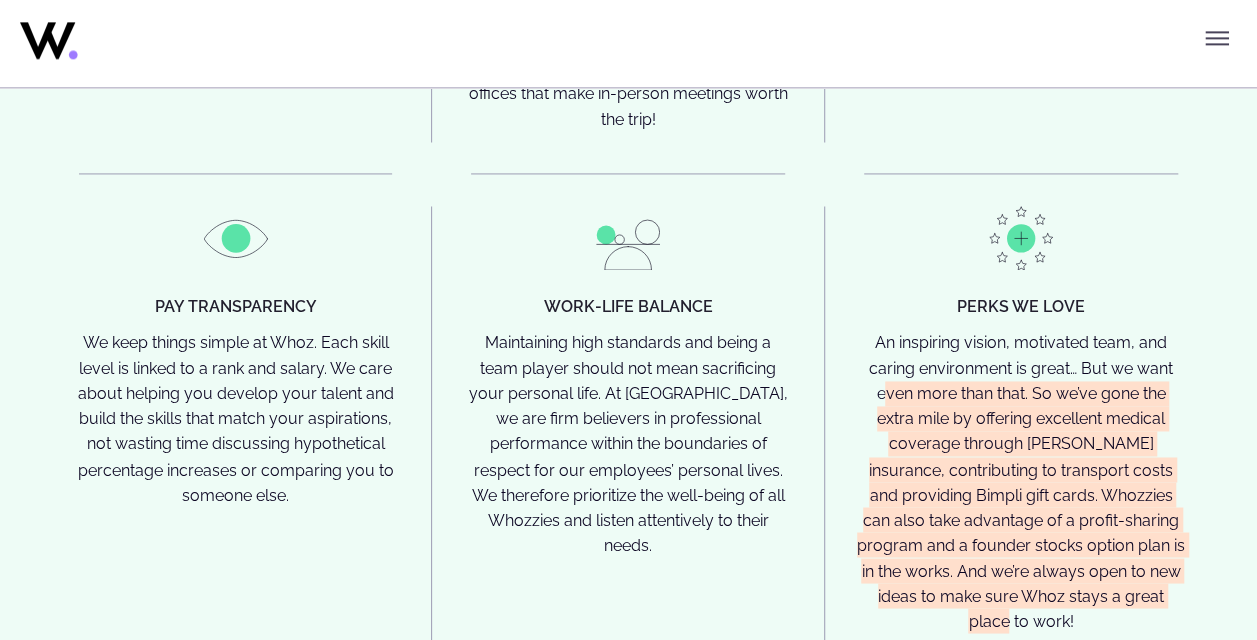 drag, startPoint x: 2277, startPoint y: 976, endPoint x: 1146, endPoint y: 515, distance: 1221.3444 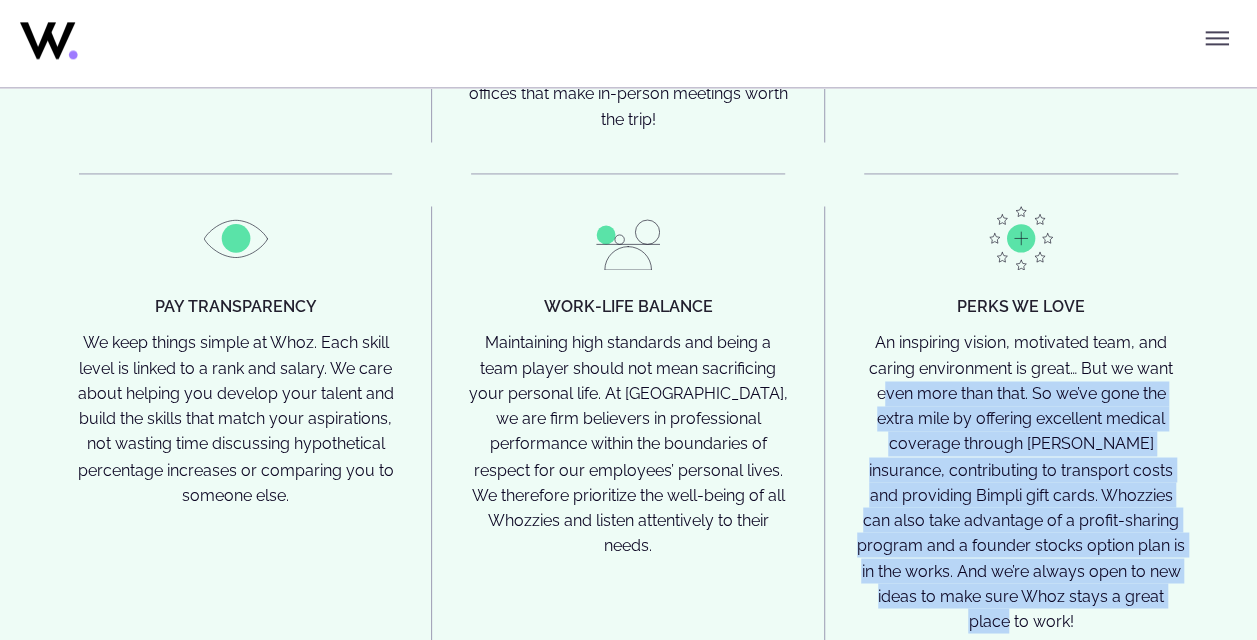 click on "An inspiring vision, motivated team, and caring environment is great… But we want even more than that. So we’ve gone the extra mile by offering excellent medical coverage through [PERSON_NAME] insurance, contributing to transport costs and providing Bimpli gift cards. Whozzies can also take advantage of a profit-sharing program and a founder stocks option plan is in the works. And we’re always open to new ideas to make sure Whoz stays a great place to work!" at bounding box center [1021, 481] 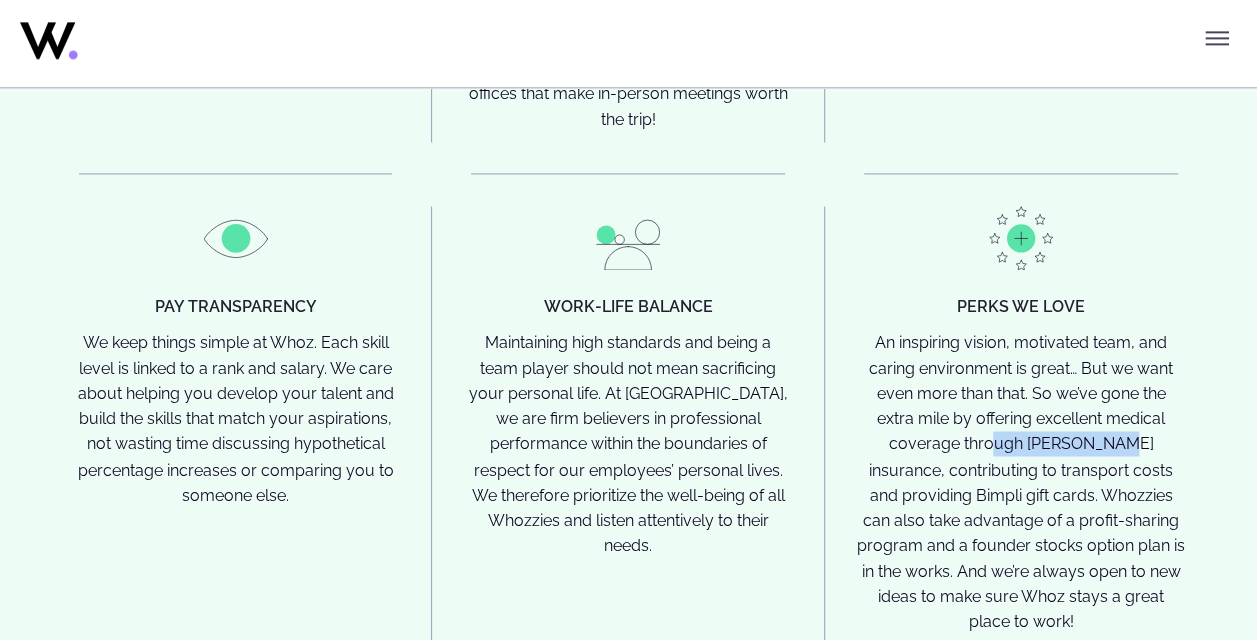 drag, startPoint x: 934, startPoint y: 312, endPoint x: 1024, endPoint y: 324, distance: 90.79648 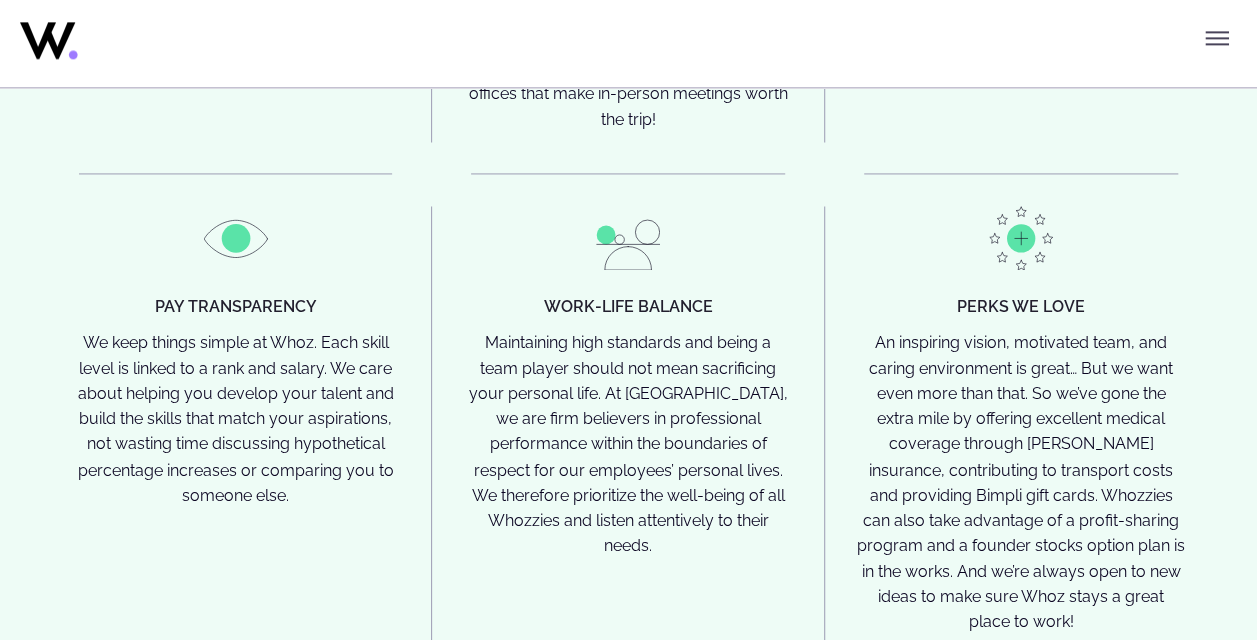 drag, startPoint x: 1024, startPoint y: 324, endPoint x: 1114, endPoint y: 334, distance: 90.55385 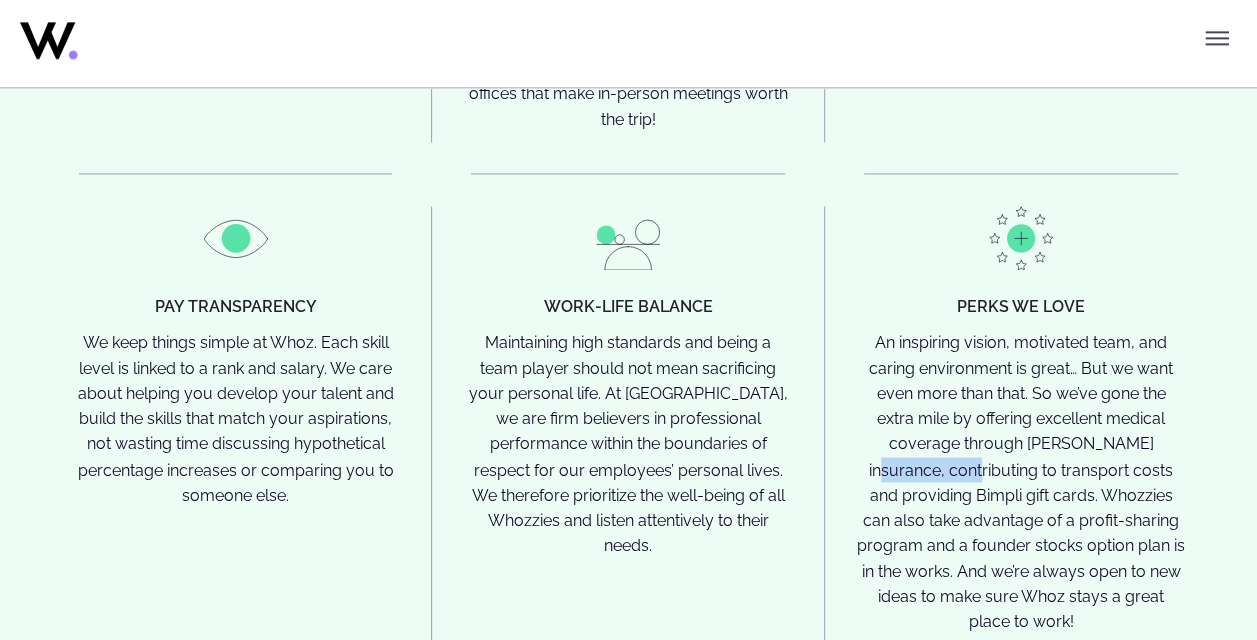 click on "An inspiring vision, motivated team, and caring environment is great… But we want even more than that. So we’ve gone the extra mile by offering excellent medical coverage through [PERSON_NAME] insurance, contributing to transport costs and providing Bimpli gift cards. Whozzies can also take advantage of a profit-sharing program and a founder stocks option plan is in the works. And we’re always open to new ideas to make sure Whoz stays a great place to work!" at bounding box center (1021, 481) 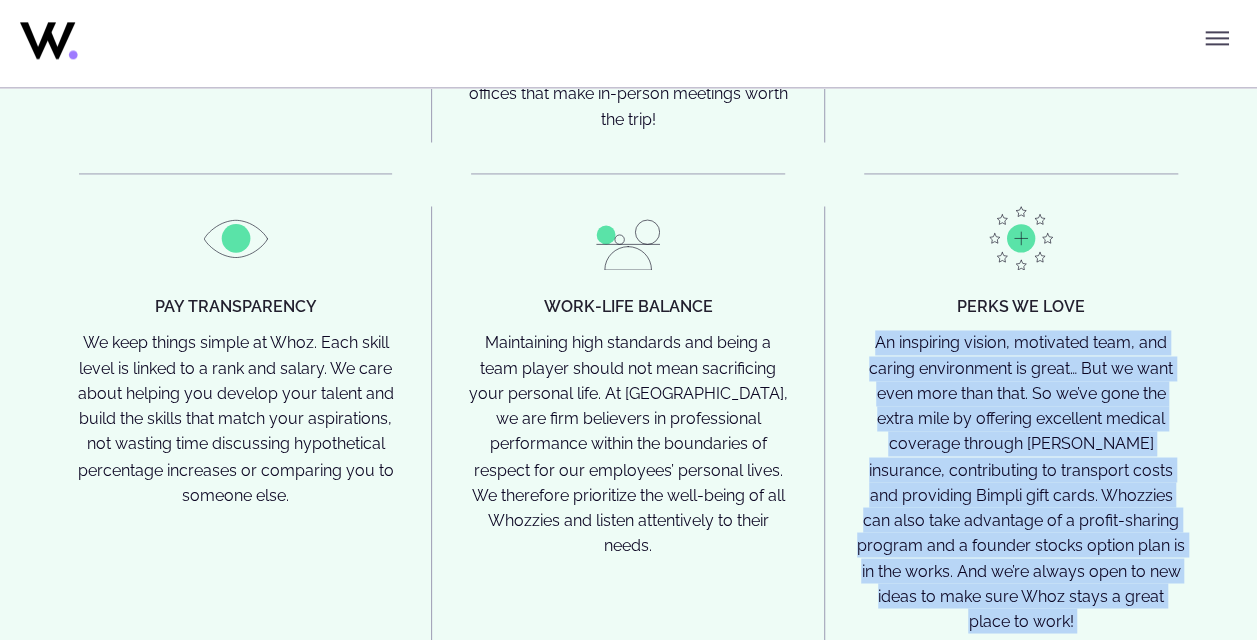 click on "An inspiring vision, motivated team, and caring environment is great… But we want even more than that. So we’ve gone the extra mile by offering excellent medical coverage through [PERSON_NAME] insurance, contributing to transport costs and providing Bimpli gift cards. Whozzies can also take advantage of a profit-sharing program and a founder stocks option plan is in the works. And we’re always open to new ideas to make sure Whoz stays a great place to work!" at bounding box center (1021, 481) 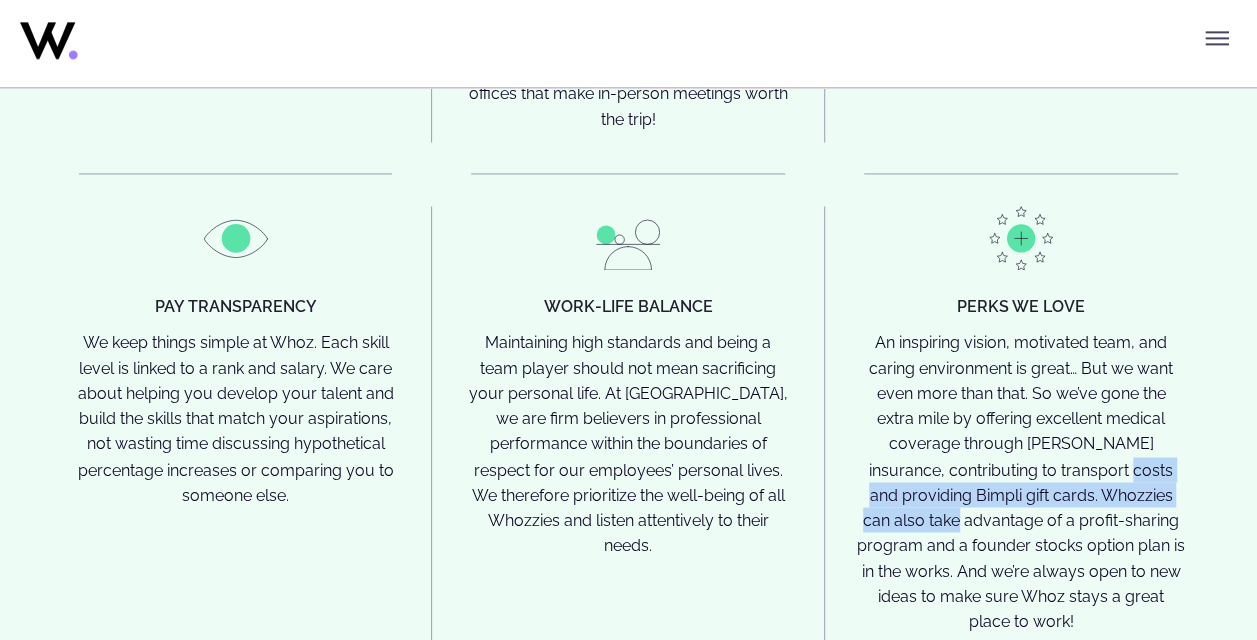 drag, startPoint x: 1016, startPoint y: 338, endPoint x: 1154, endPoint y: 364, distance: 140.42792 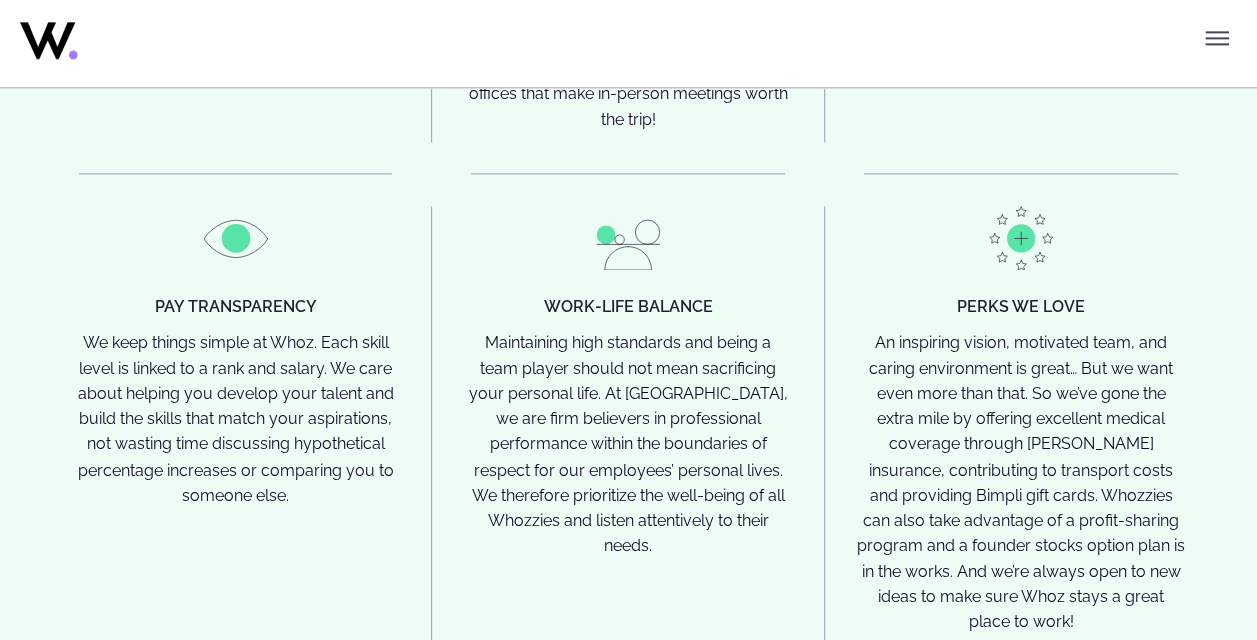 drag, startPoint x: 1154, startPoint y: 364, endPoint x: 1090, endPoint y: 417, distance: 83.09633 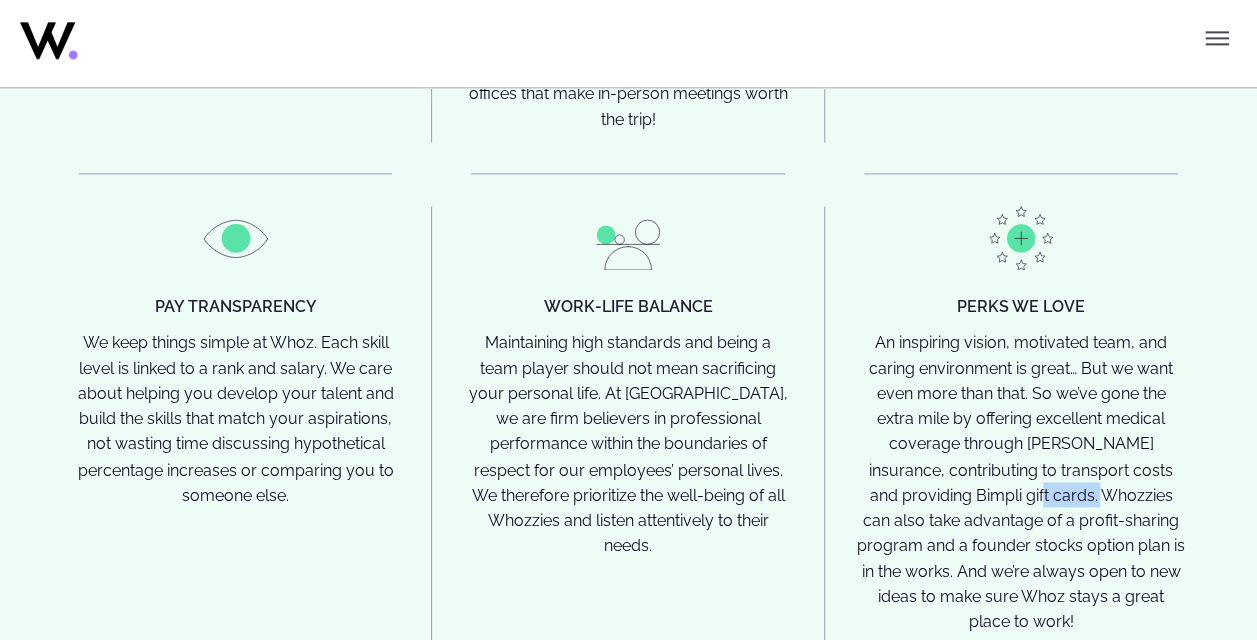 click on "An inspiring vision, motivated team, and caring environment is great… But we want even more than that. So we’ve gone the extra mile by offering excellent medical coverage through [PERSON_NAME] insurance, contributing to transport costs and providing Bimpli gift cards. Whozzies can also take advantage of a profit-sharing program and a founder stocks option plan is in the works. And we’re always open to new ideas to make sure Whoz stays a great place to work!" at bounding box center (1021, 481) 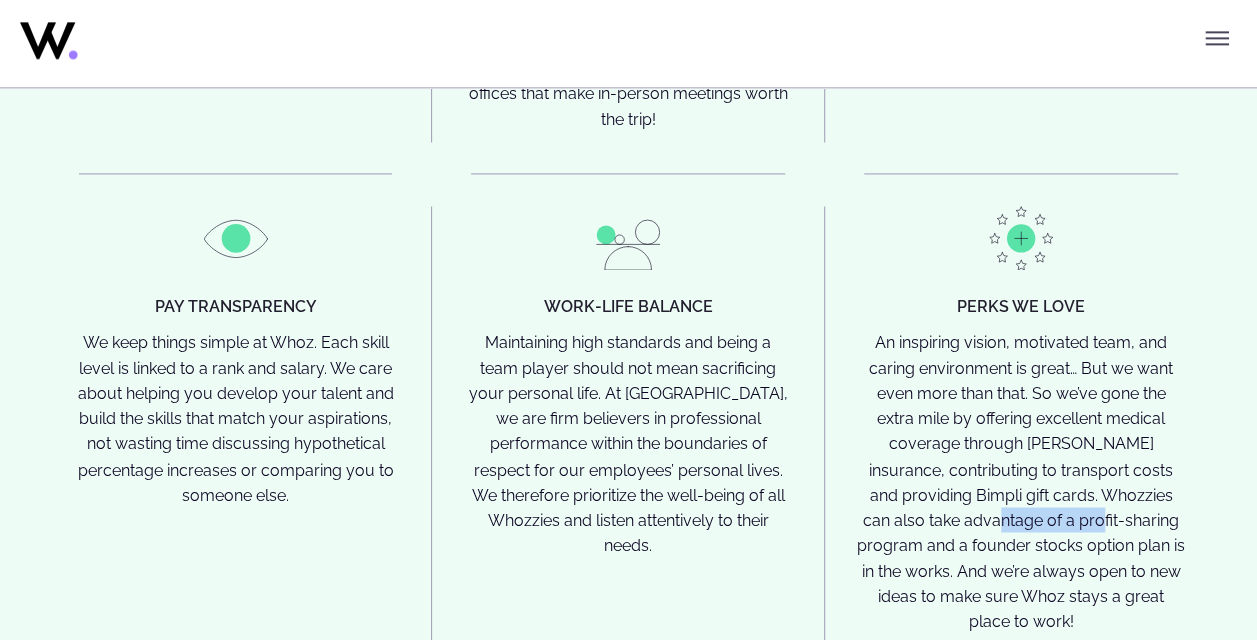 drag, startPoint x: 882, startPoint y: 392, endPoint x: 988, endPoint y: 391, distance: 106.004715 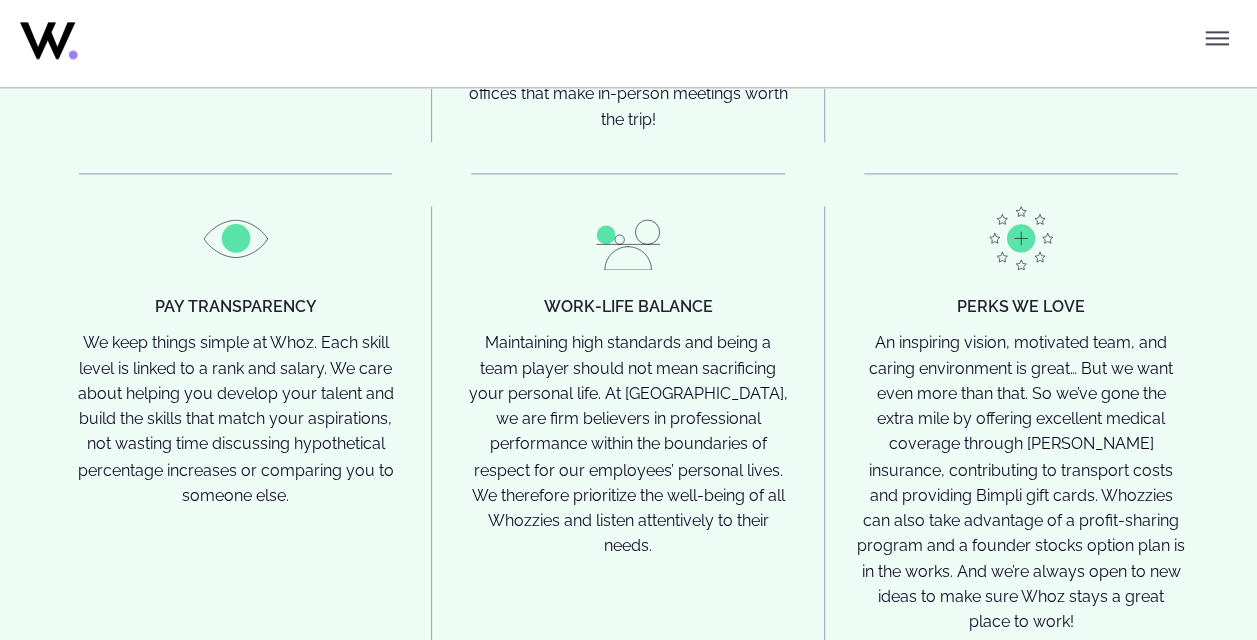 drag, startPoint x: 988, startPoint y: 391, endPoint x: 1064, endPoint y: 440, distance: 90.426765 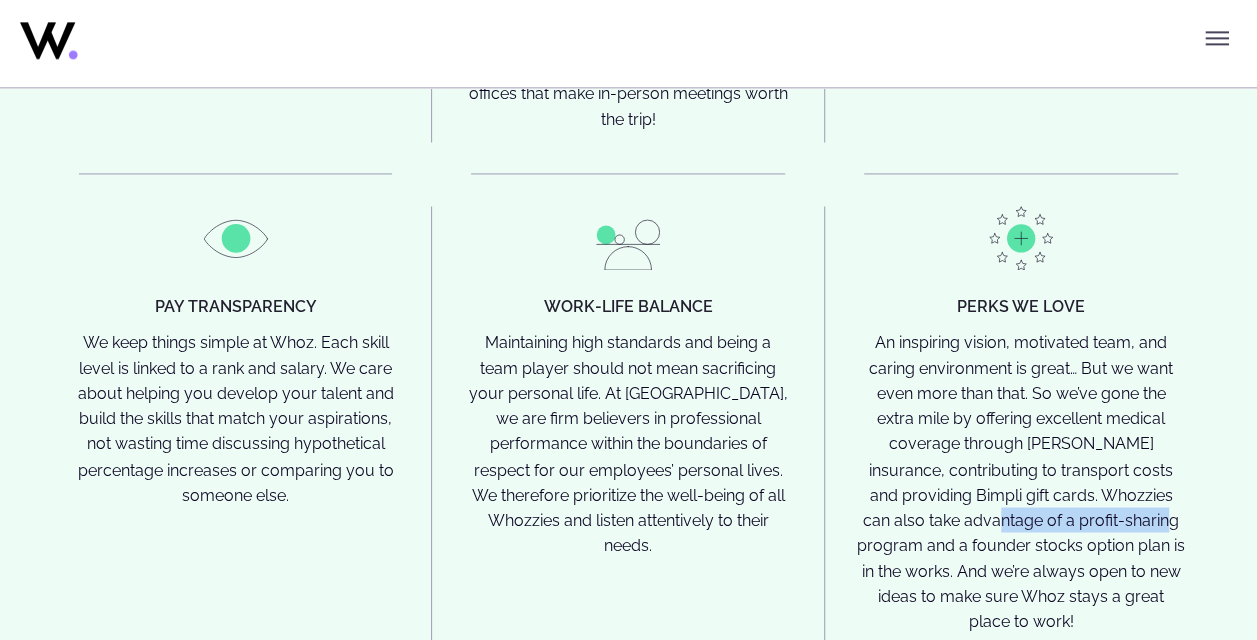 drag, startPoint x: 1061, startPoint y: 388, endPoint x: 883, endPoint y: 398, distance: 178.28067 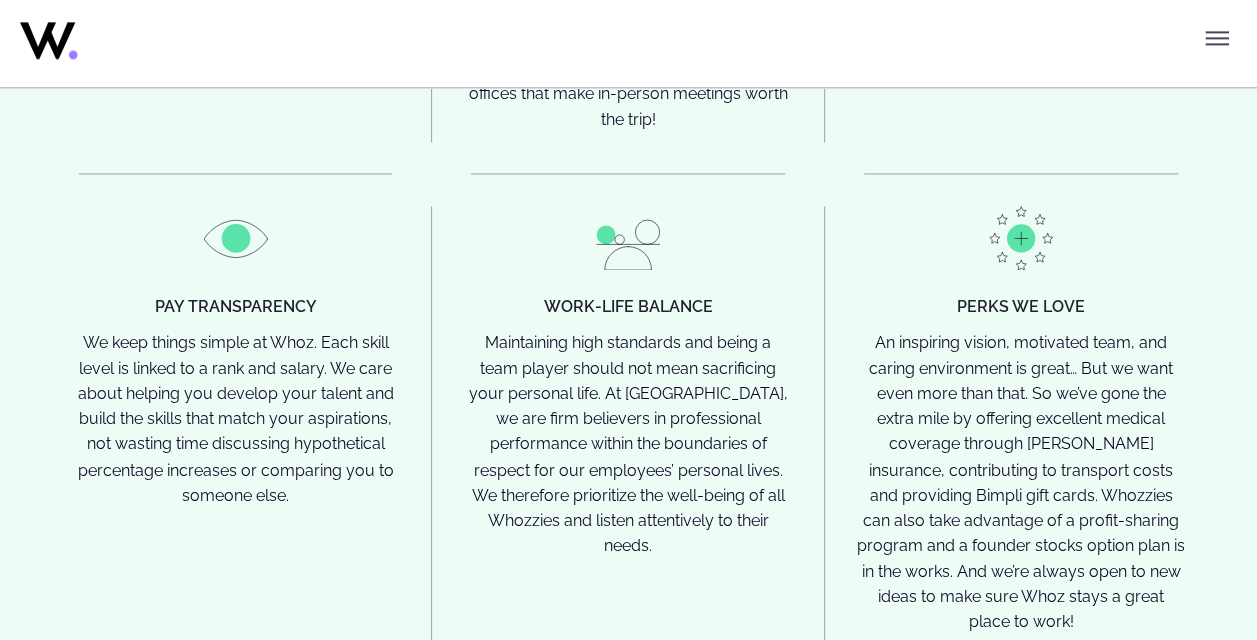 drag, startPoint x: 883, startPoint y: 398, endPoint x: 1068, endPoint y: 462, distance: 195.7575 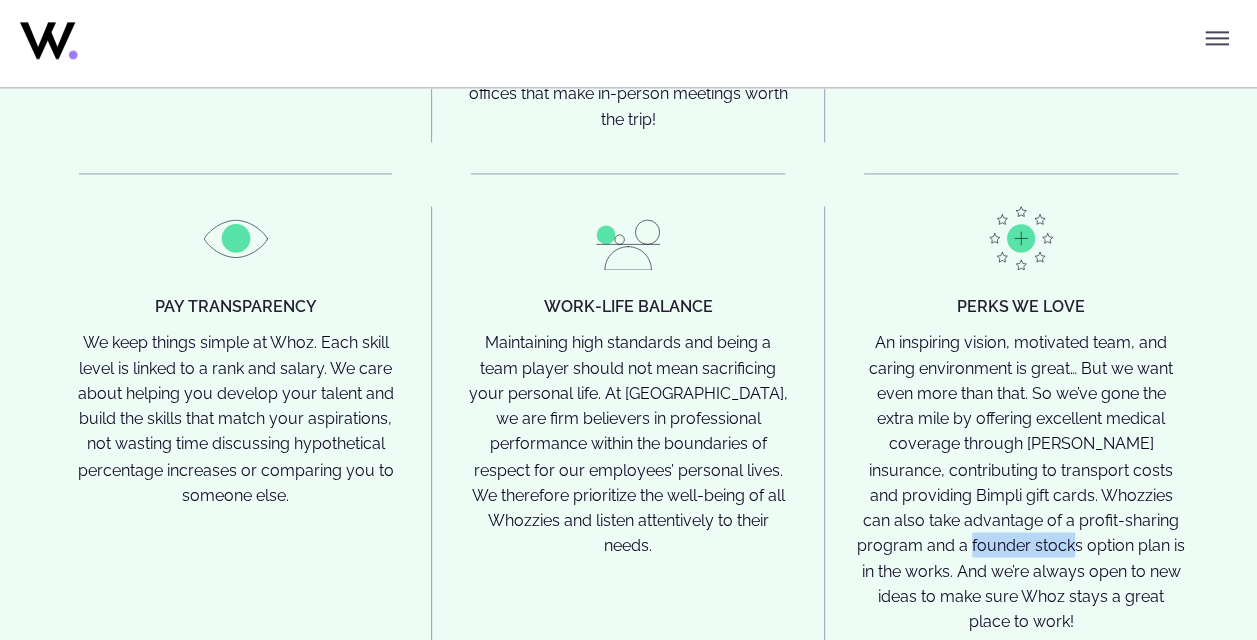 drag, startPoint x: 870, startPoint y: 418, endPoint x: 970, endPoint y: 422, distance: 100.07997 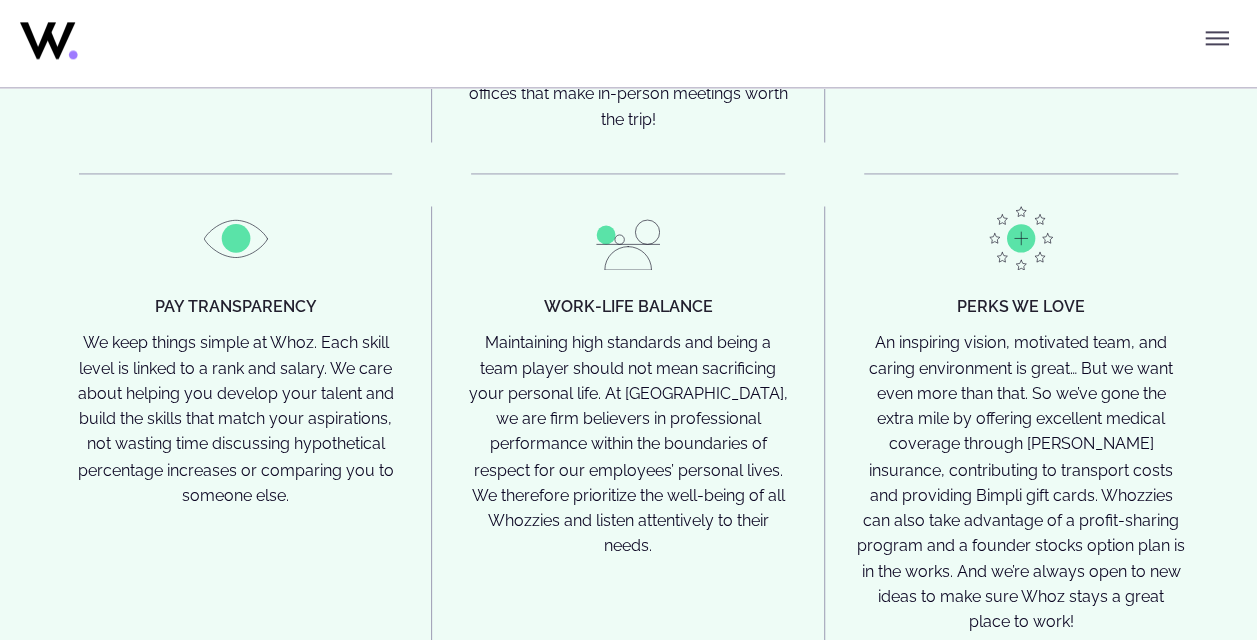 drag, startPoint x: 970, startPoint y: 422, endPoint x: 1048, endPoint y: 457, distance: 85.49269 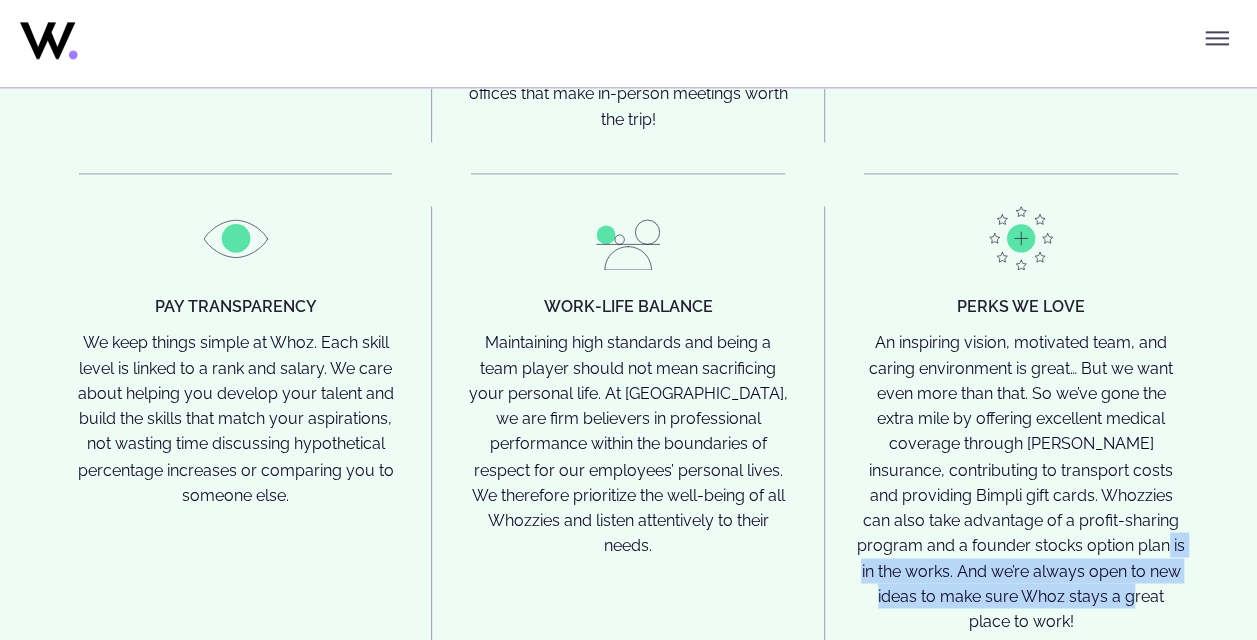 drag, startPoint x: 1050, startPoint y: 418, endPoint x: 1076, endPoint y: 455, distance: 45.221676 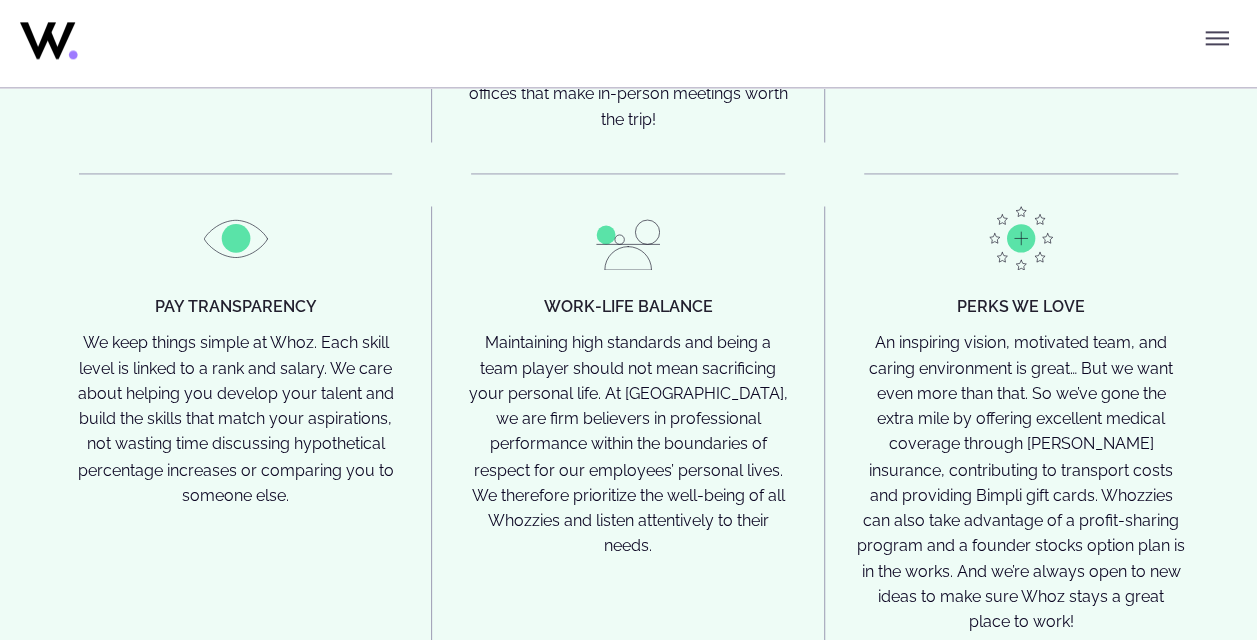 drag, startPoint x: 1076, startPoint y: 455, endPoint x: 1144, endPoint y: 494, distance: 78.39005 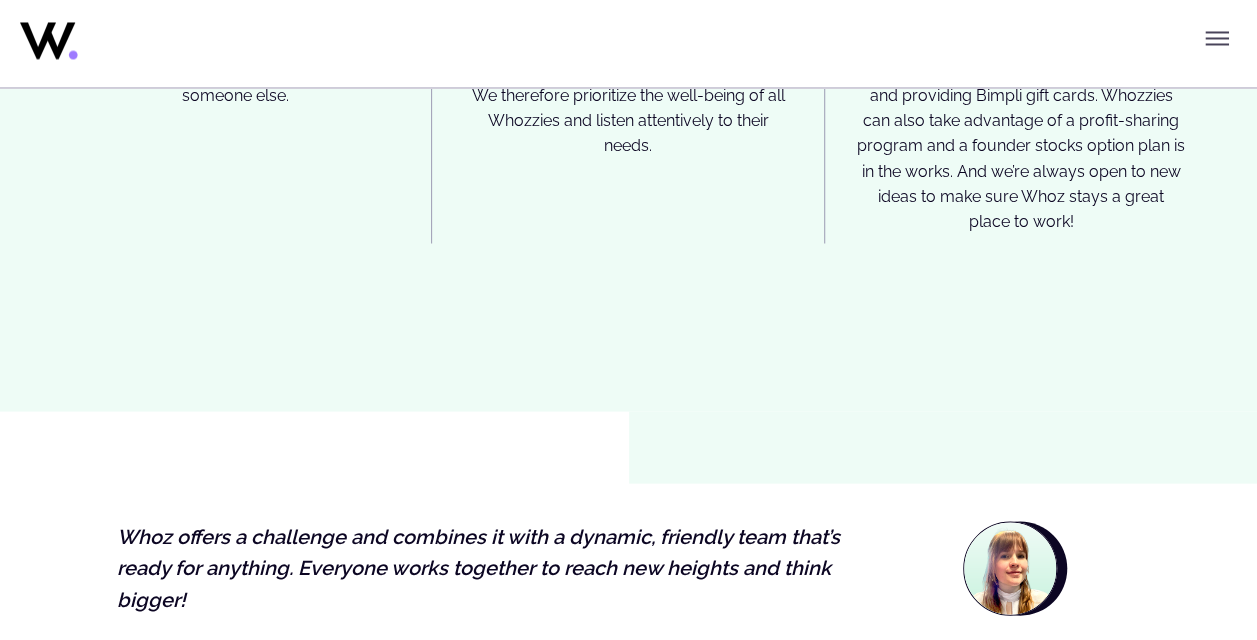 scroll, scrollTop: 5700, scrollLeft: 0, axis: vertical 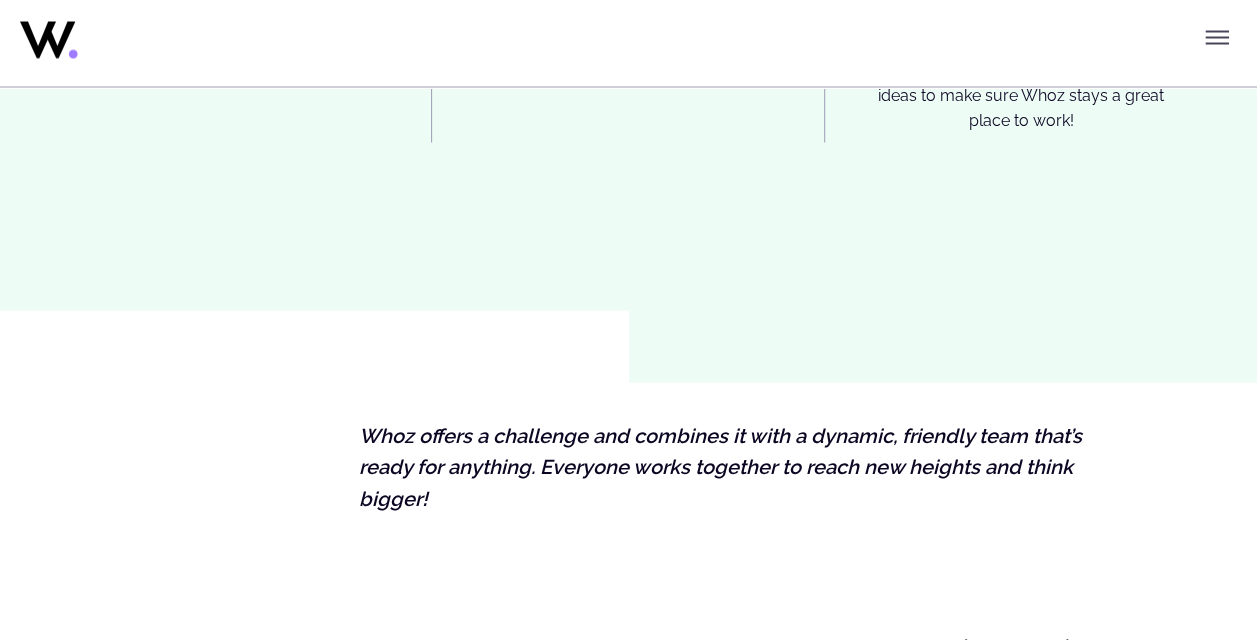 click on "Whoz offers a challenge and combines it with a dynamic, friendly team that’s ready for anything. Everyone works together to reach new heights and think bigger!" at bounding box center [737, 468] 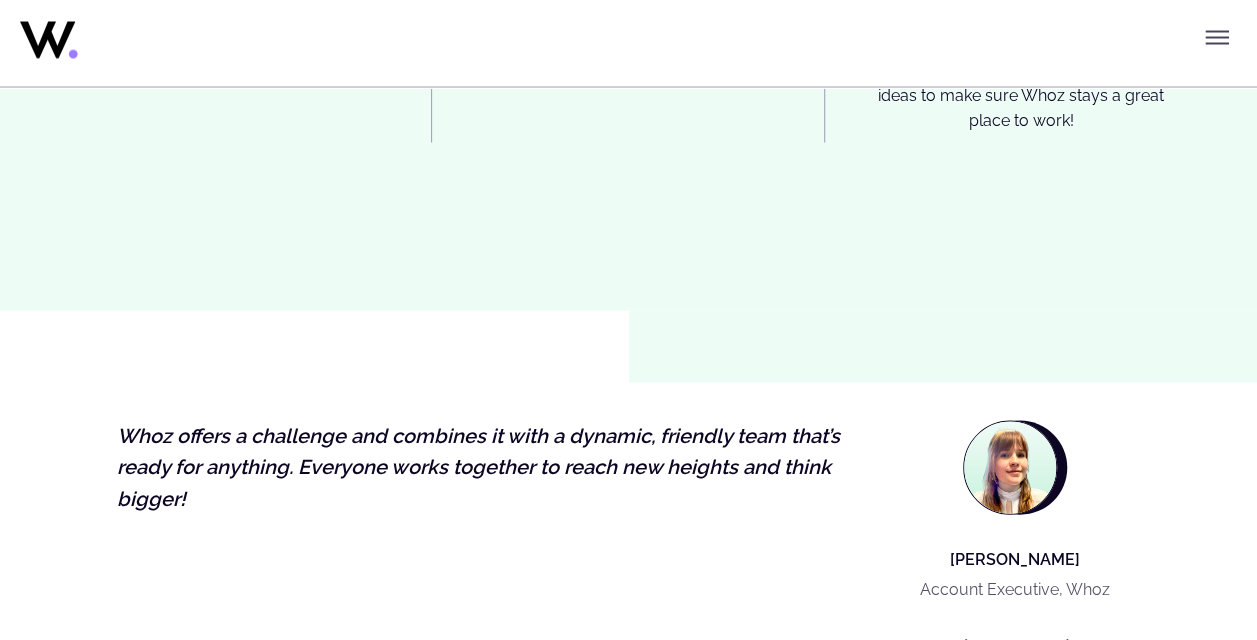 click 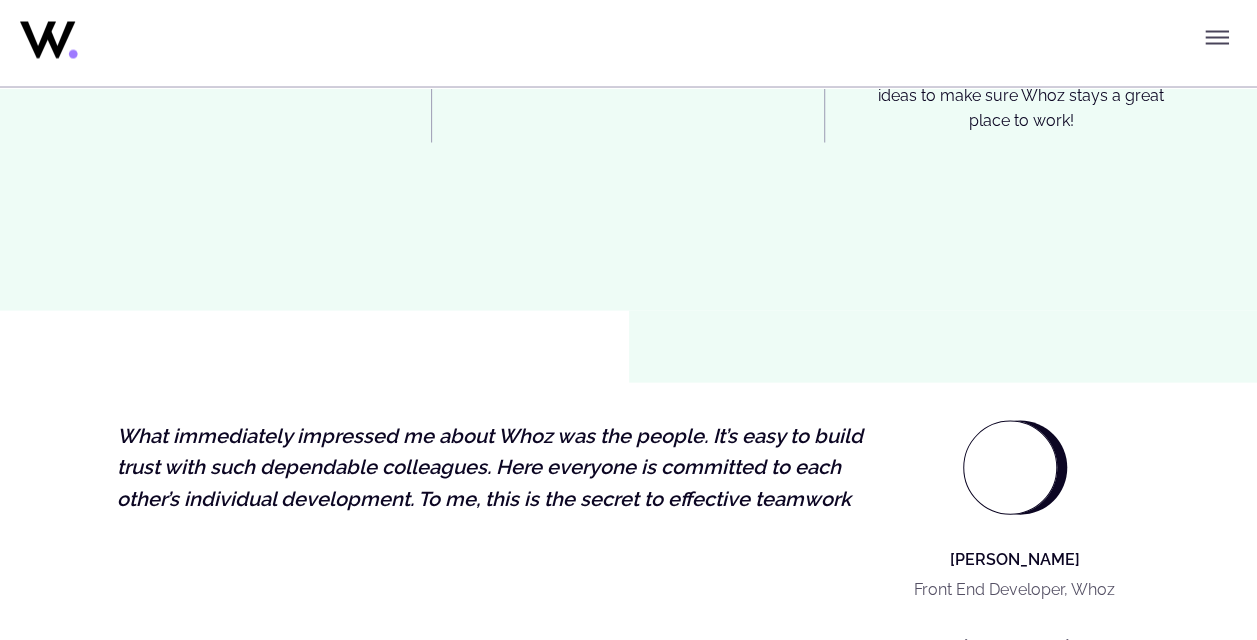 click 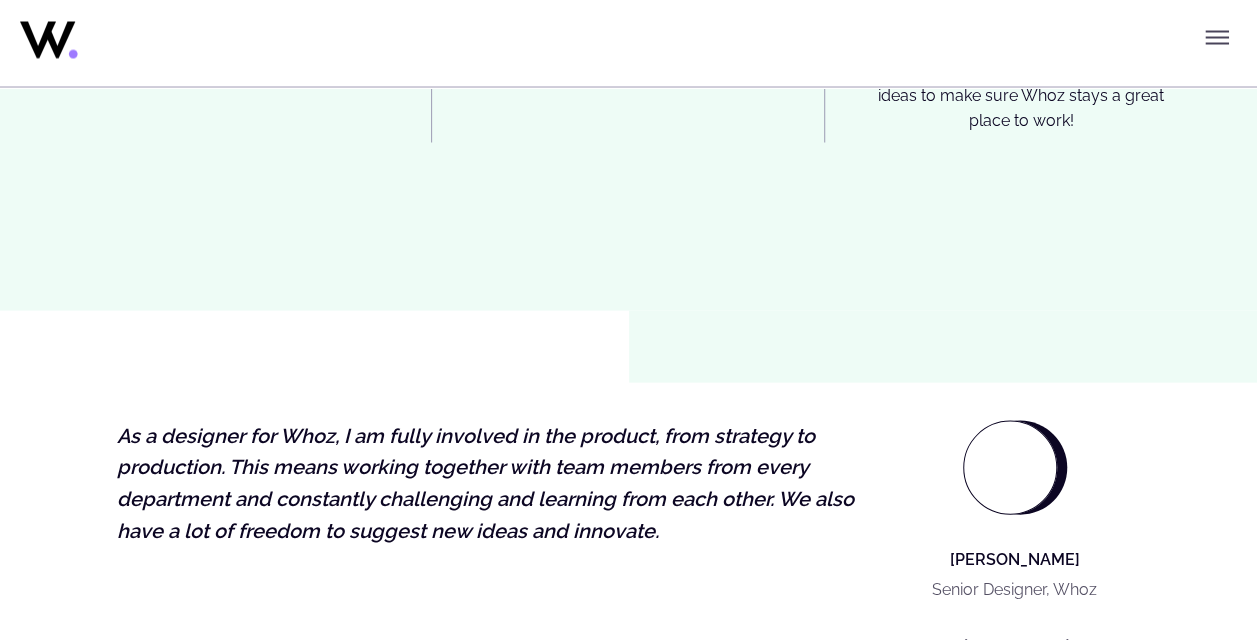 click 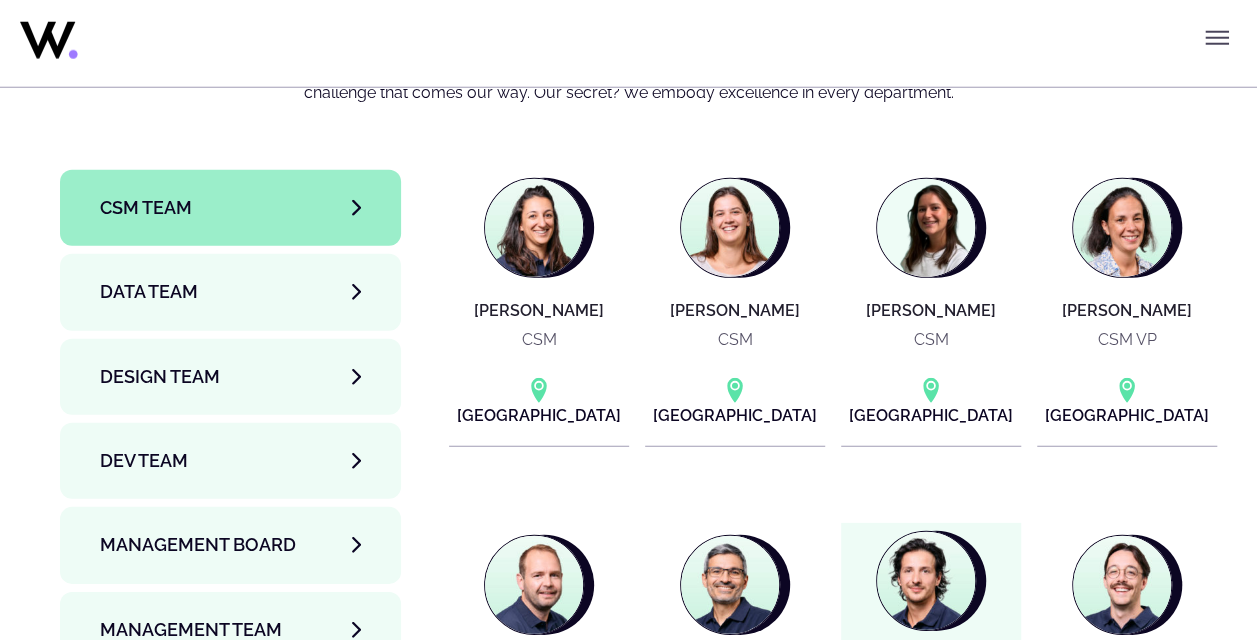 scroll, scrollTop: 6400, scrollLeft: 0, axis: vertical 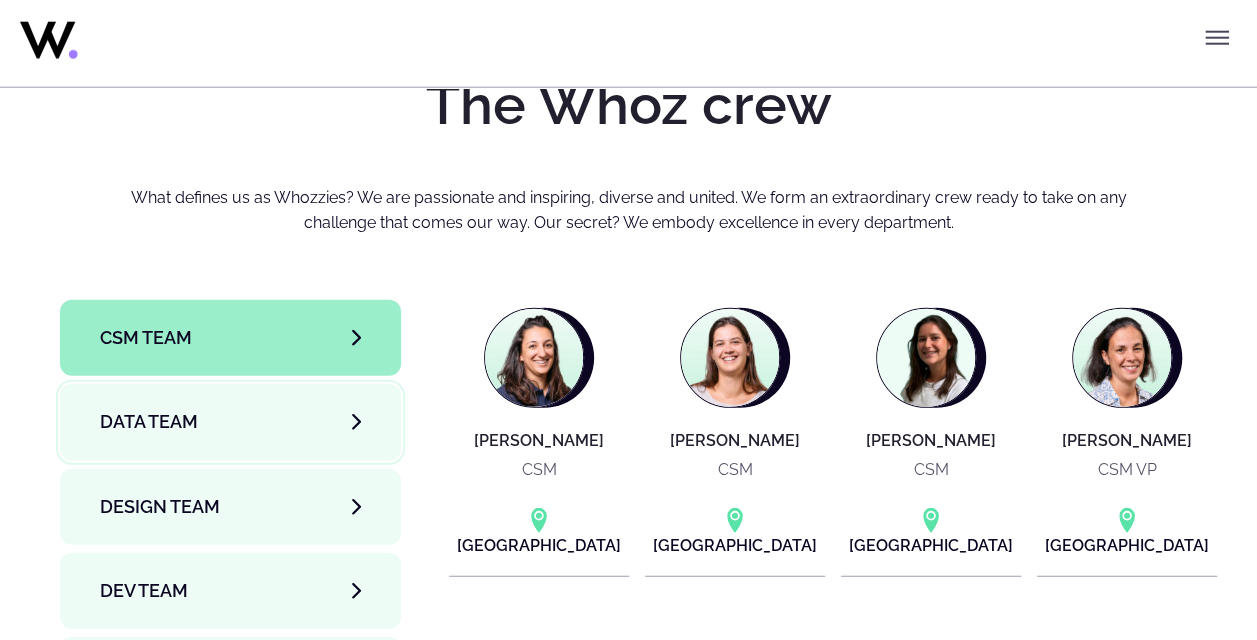 click on "Data team" at bounding box center [149, 422] 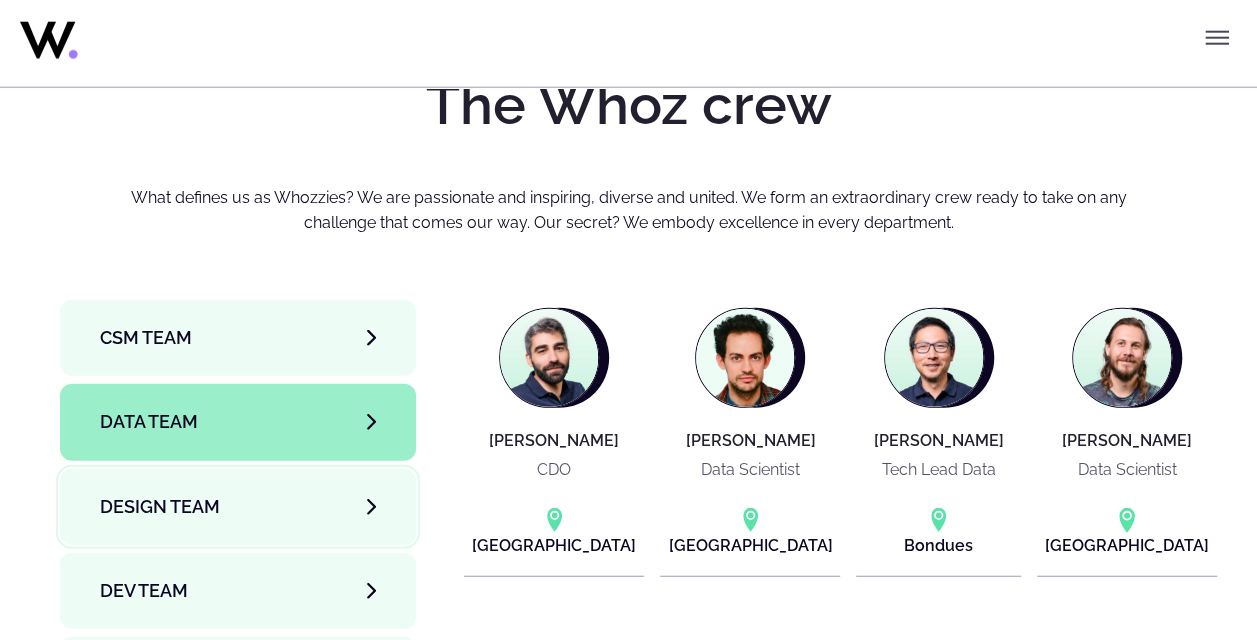 click on "Design team" at bounding box center [160, 507] 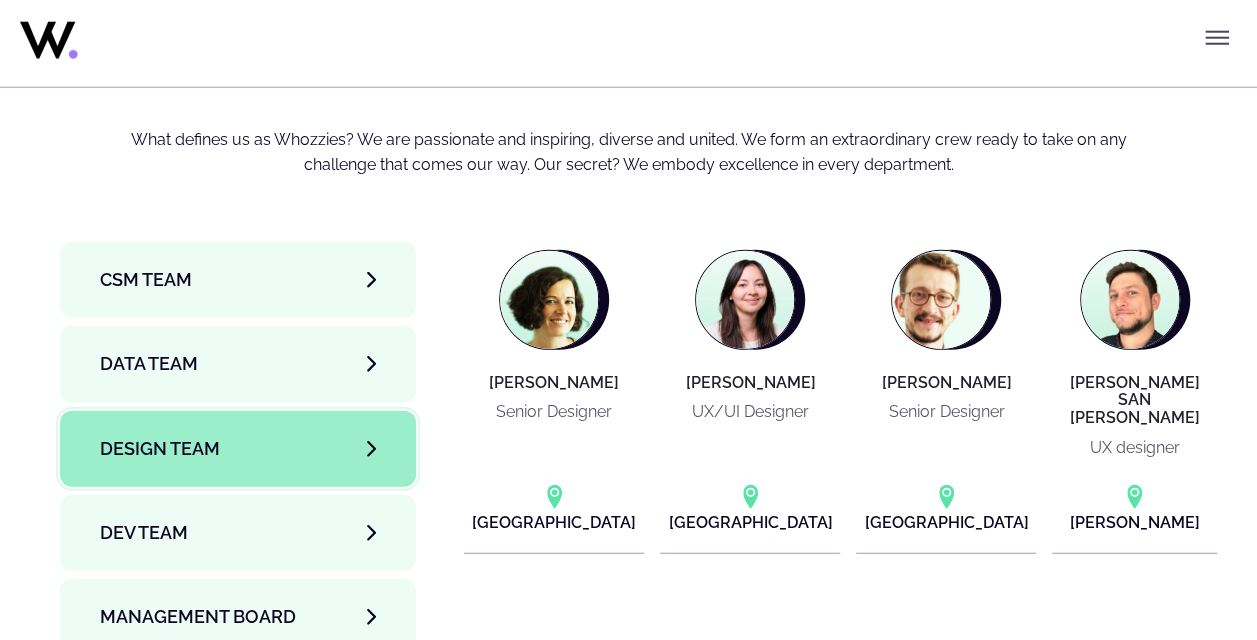 scroll, scrollTop: 6500, scrollLeft: 0, axis: vertical 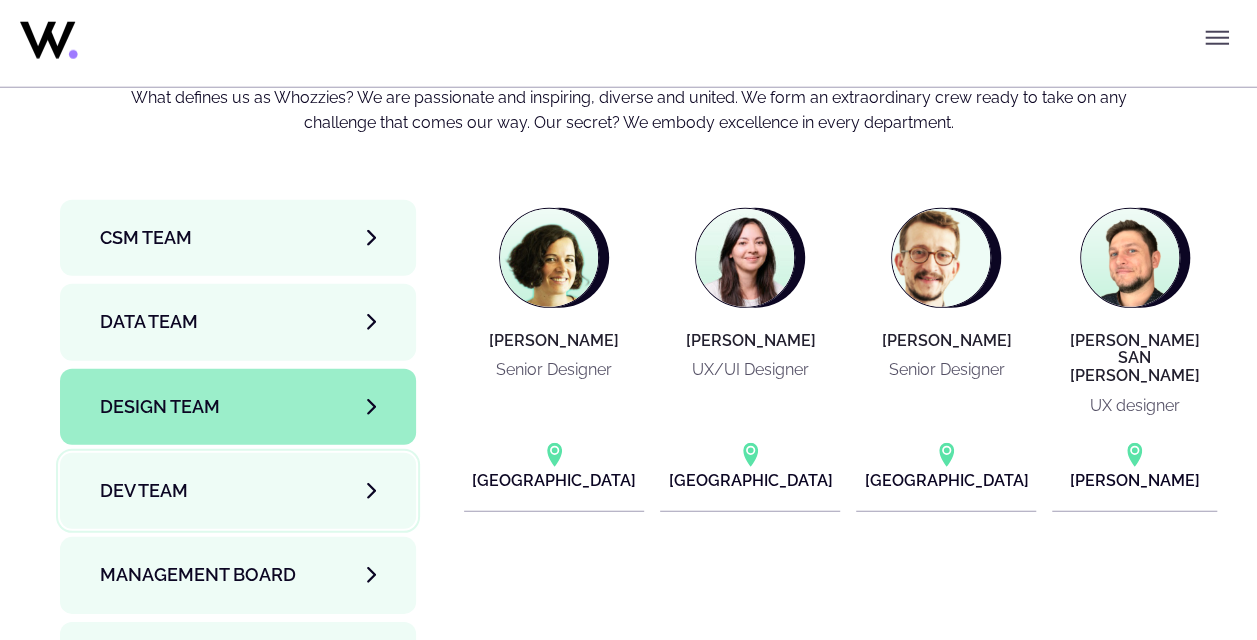 click on "Dev team" at bounding box center (144, 491) 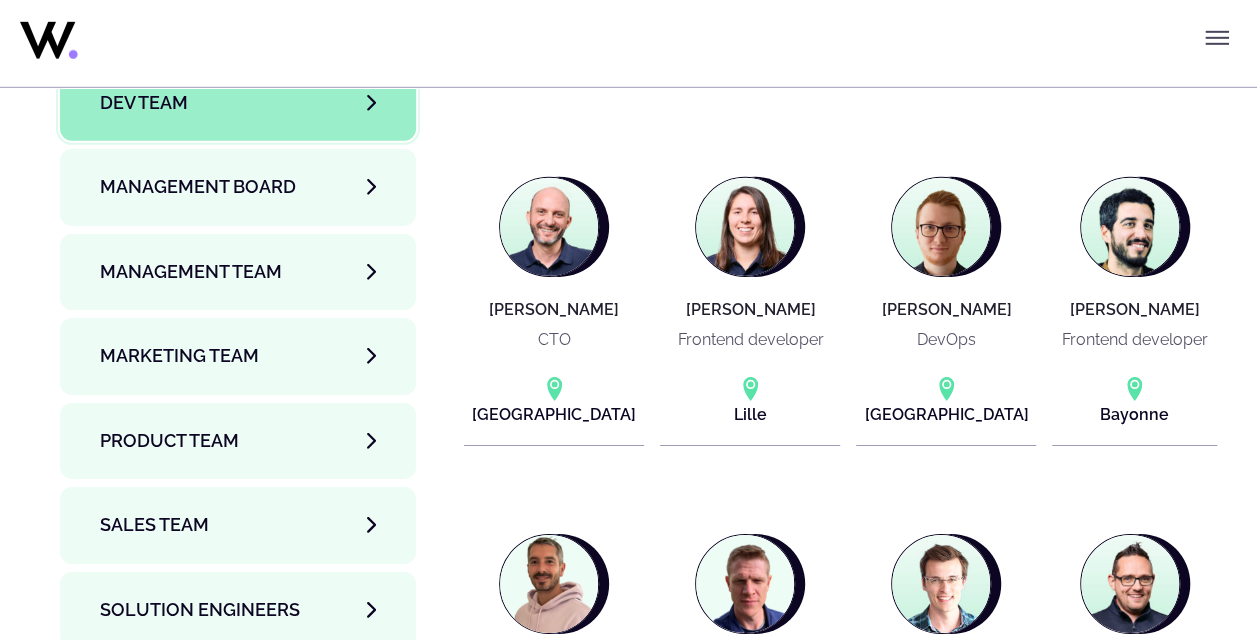scroll, scrollTop: 6700, scrollLeft: 0, axis: vertical 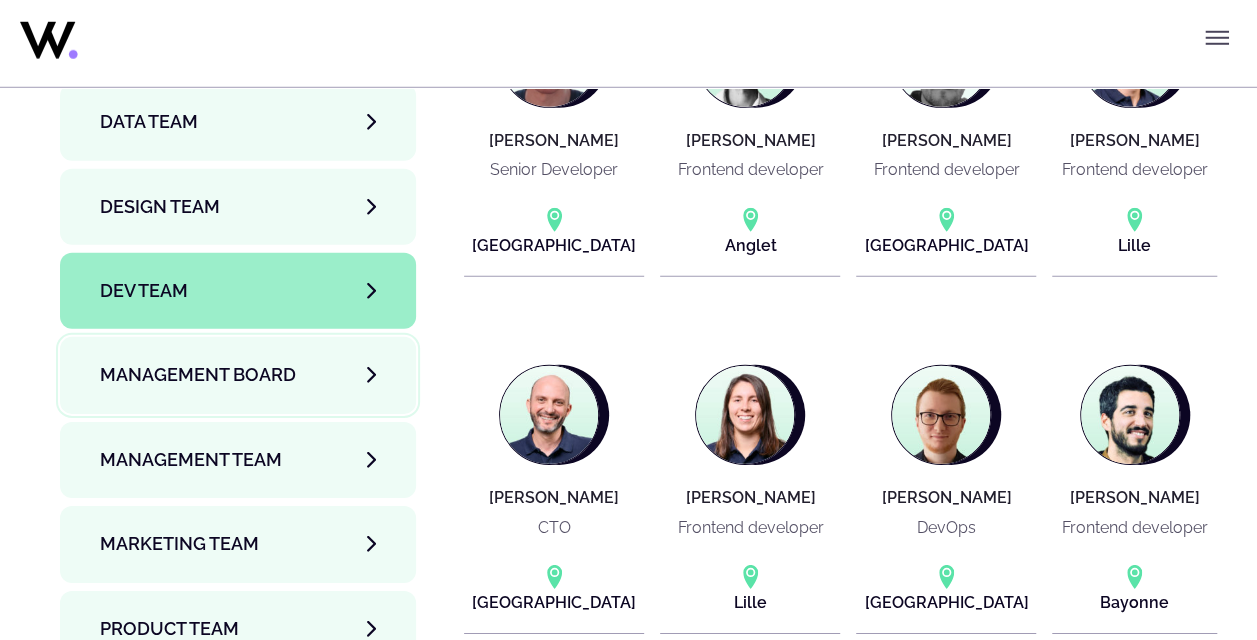 click on "Management Board" at bounding box center [198, 375] 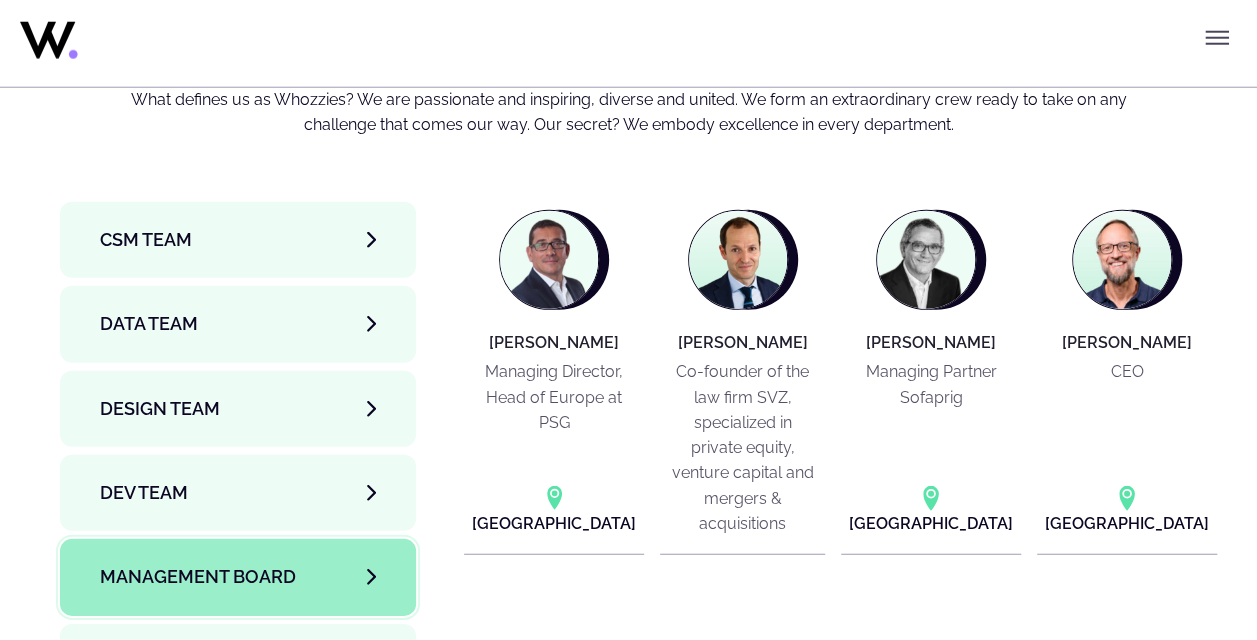 scroll, scrollTop: 6700, scrollLeft: 0, axis: vertical 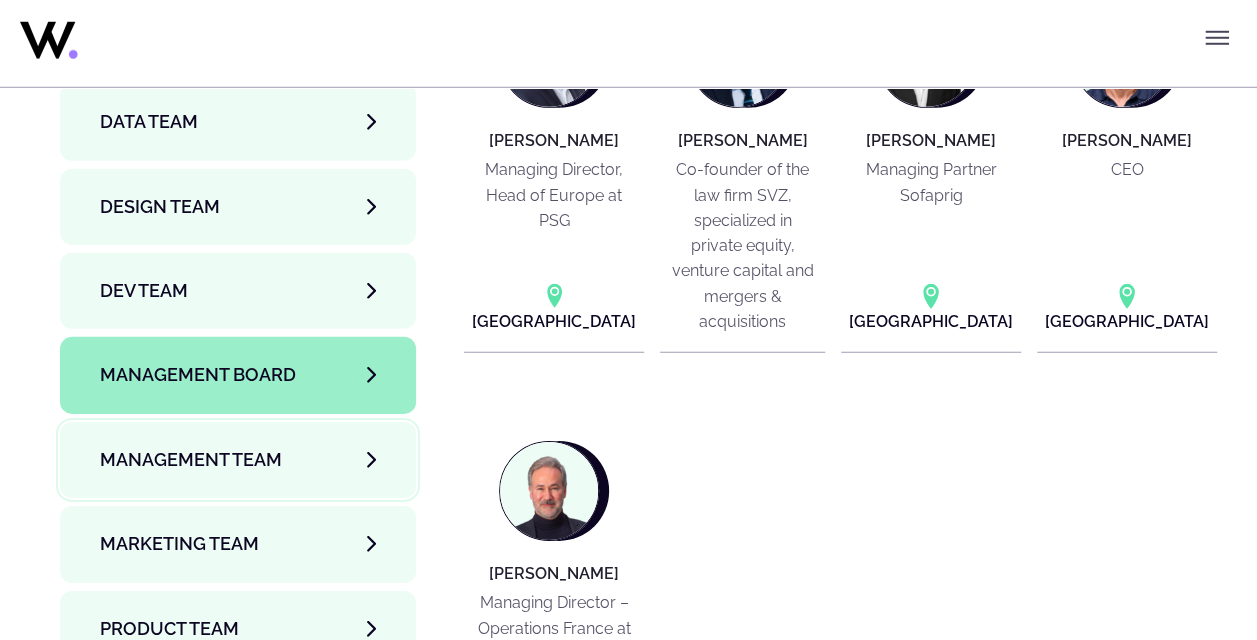 click on "Management Team" at bounding box center [191, 460] 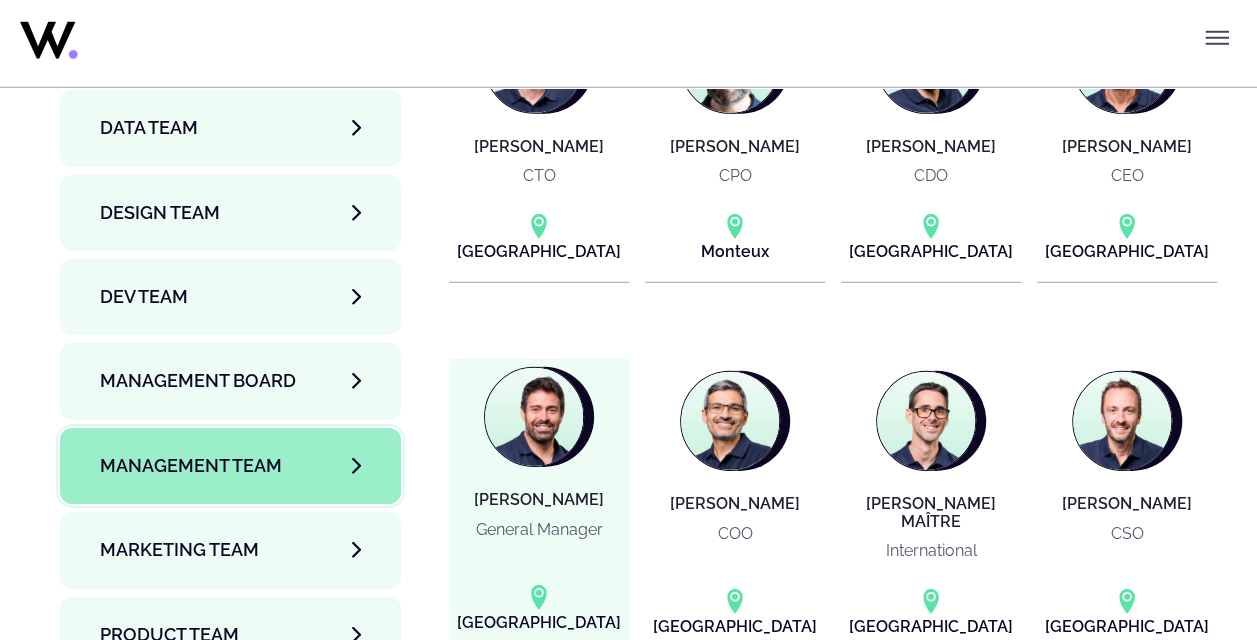 scroll, scrollTop: 6700, scrollLeft: 0, axis: vertical 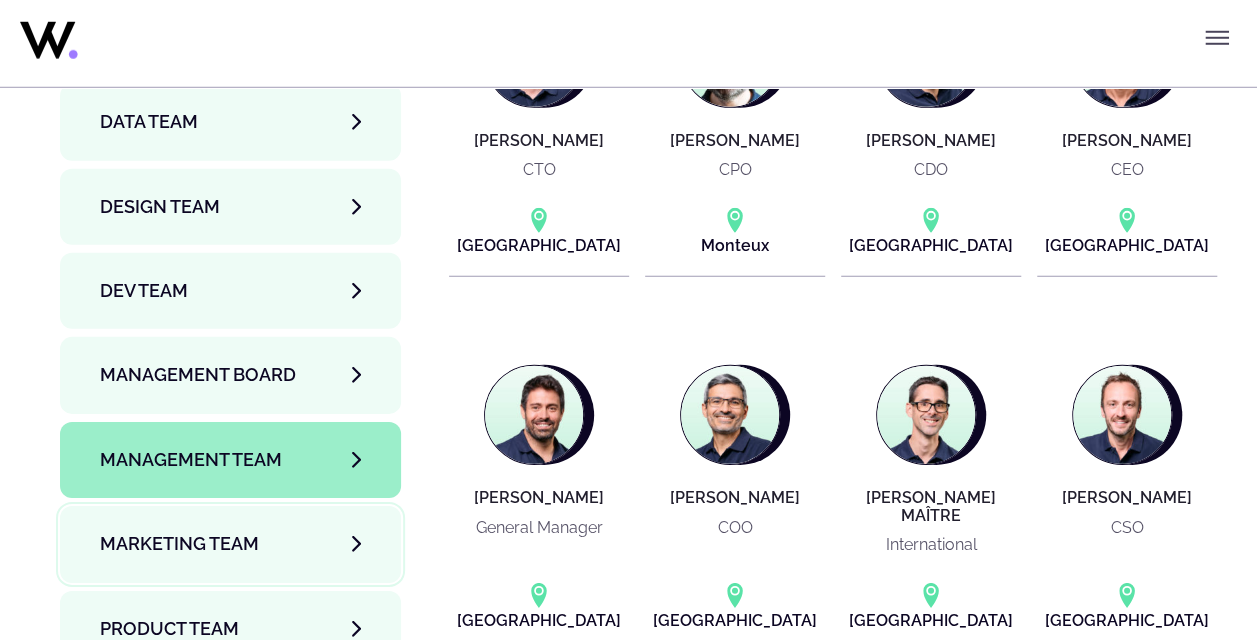 click on "Marketing Team" at bounding box center [179, 544] 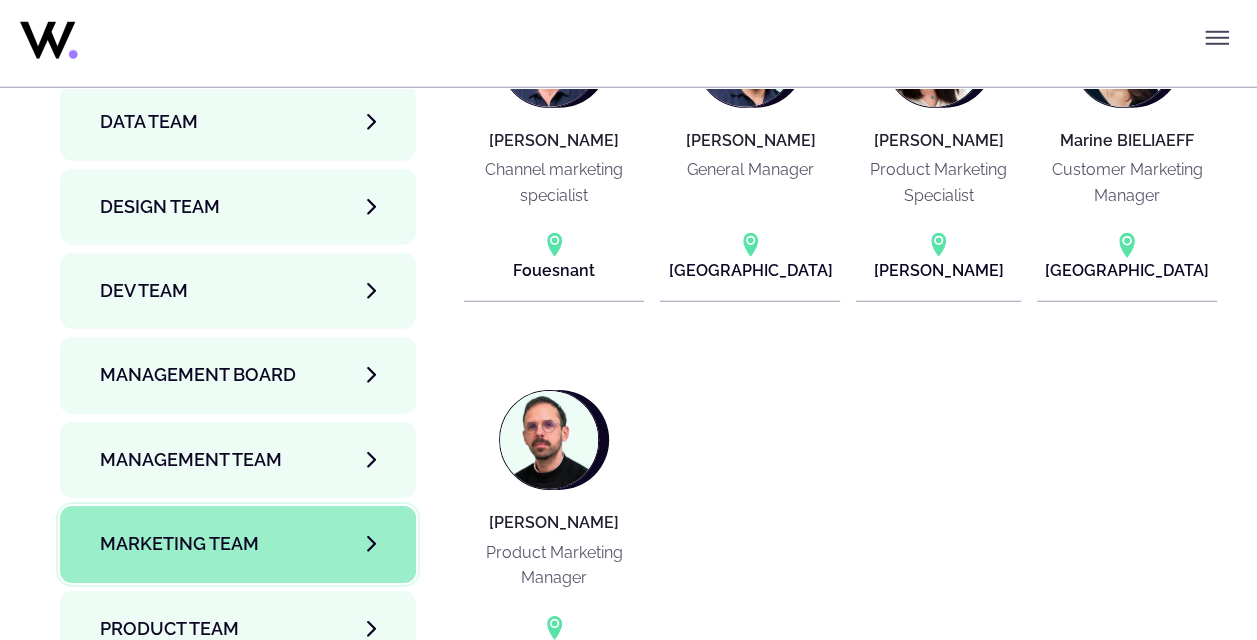 scroll, scrollTop: 6900, scrollLeft: 0, axis: vertical 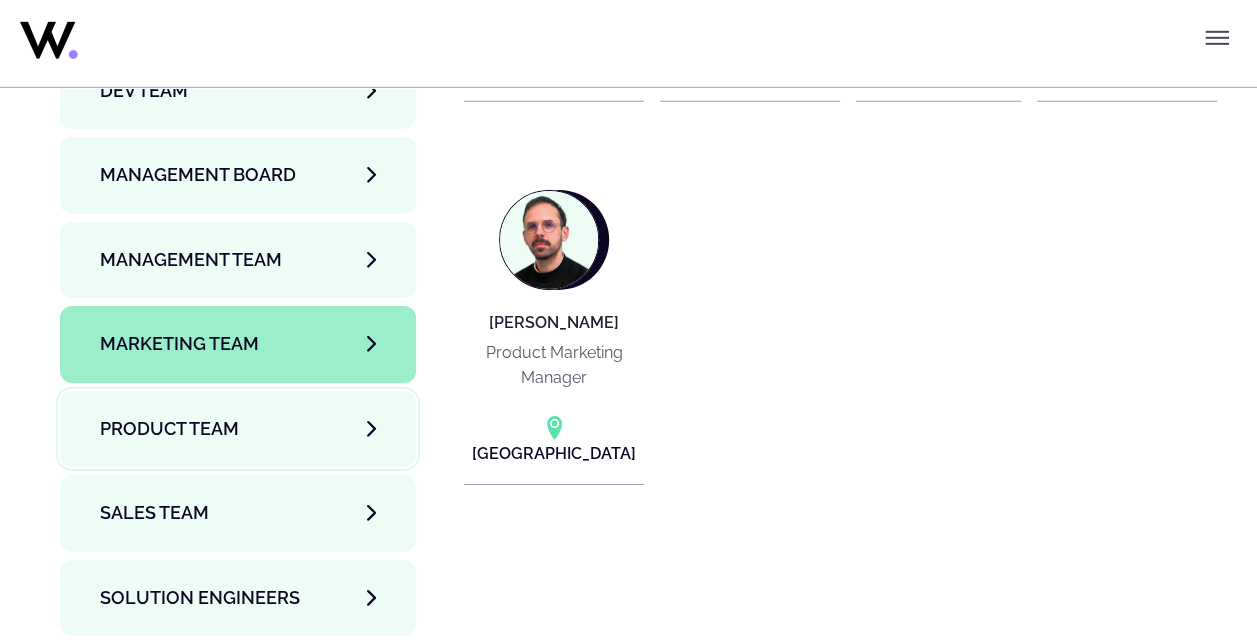 click on "Product team" at bounding box center [169, 429] 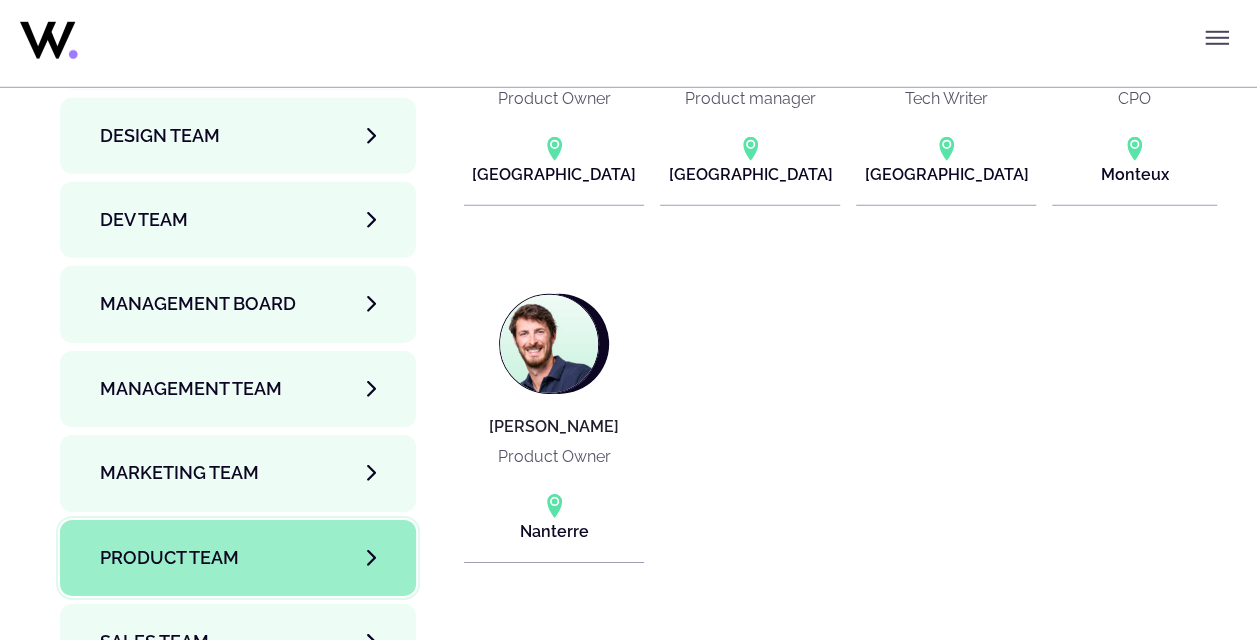 scroll, scrollTop: 6400, scrollLeft: 0, axis: vertical 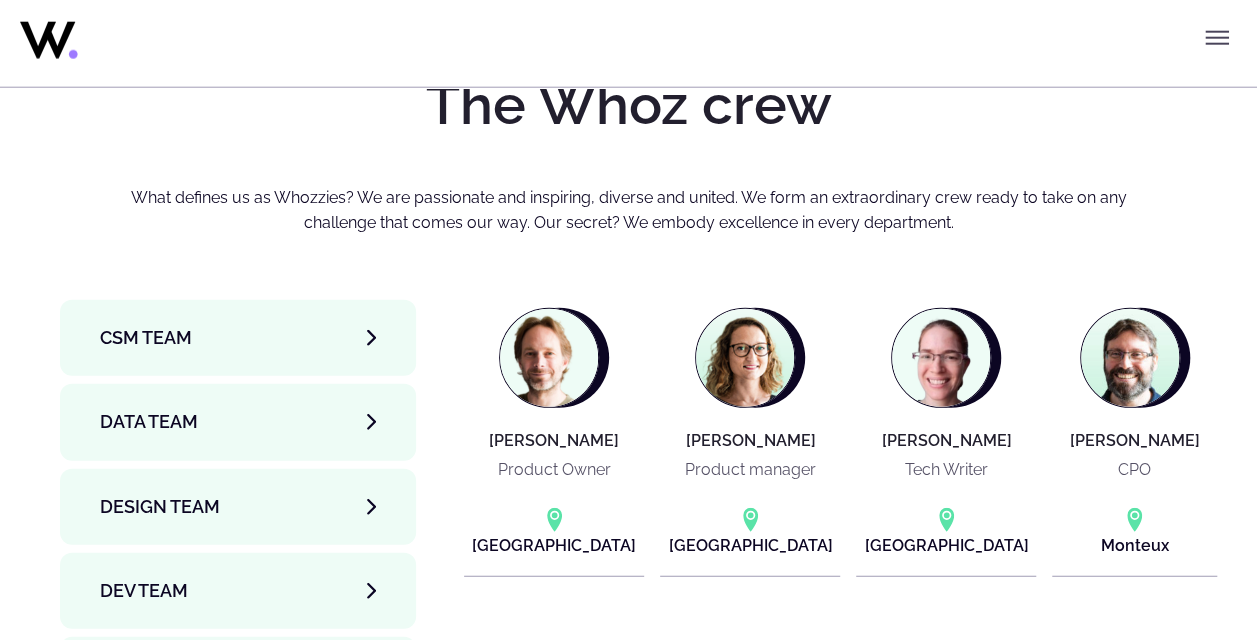 drag, startPoint x: 767, startPoint y: 294, endPoint x: 746, endPoint y: 251, distance: 47.853943 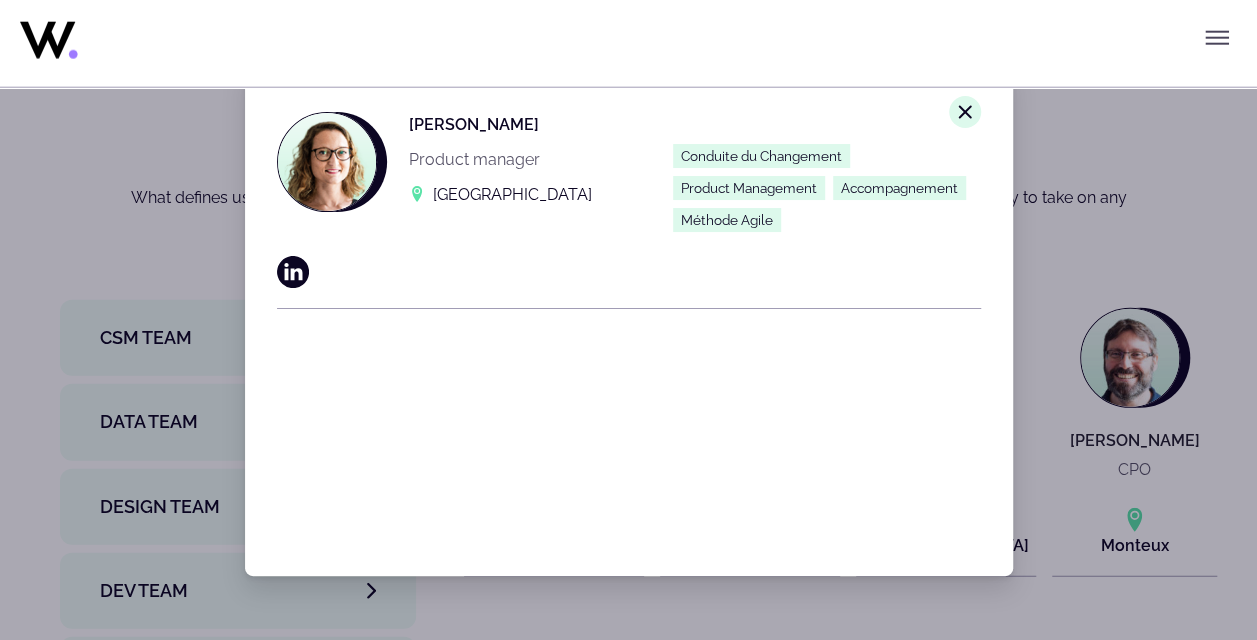 drag, startPoint x: 746, startPoint y: 251, endPoint x: 623, endPoint y: 326, distance: 144.06248 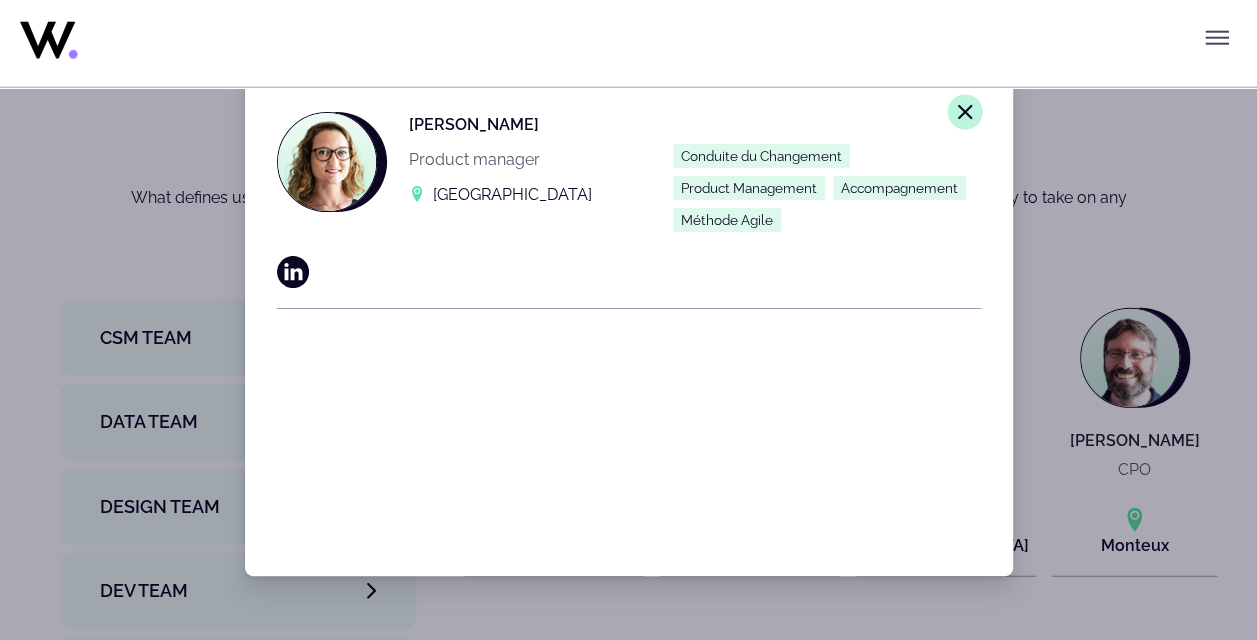 click on "Close modal window." 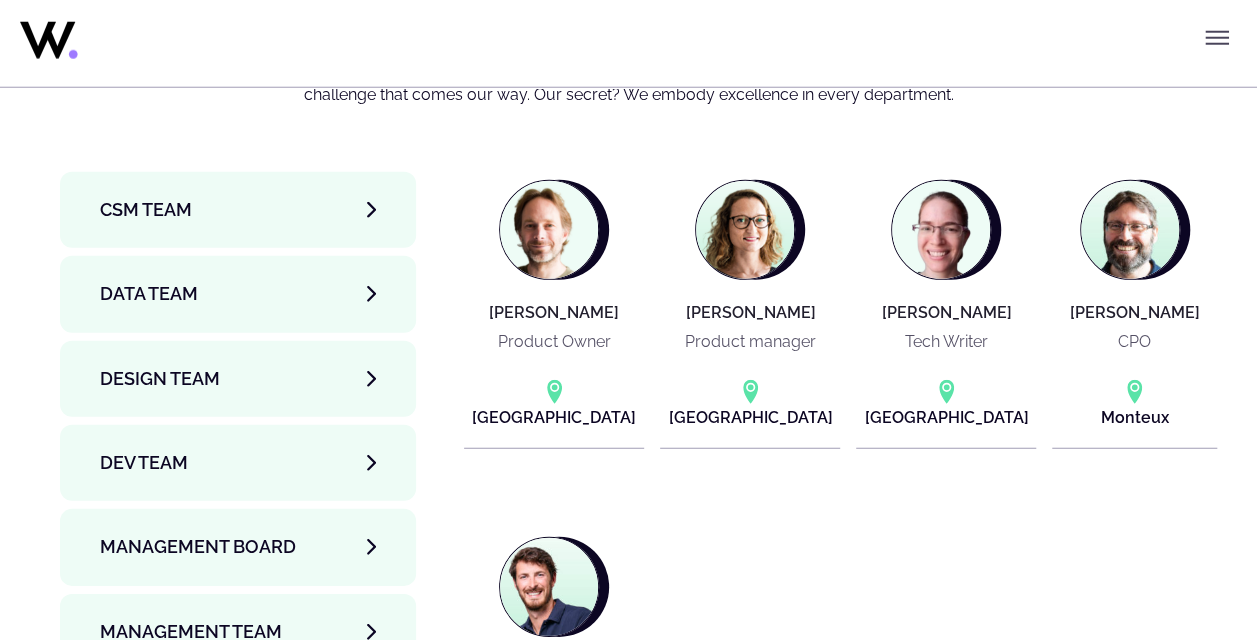 scroll, scrollTop: 6500, scrollLeft: 0, axis: vertical 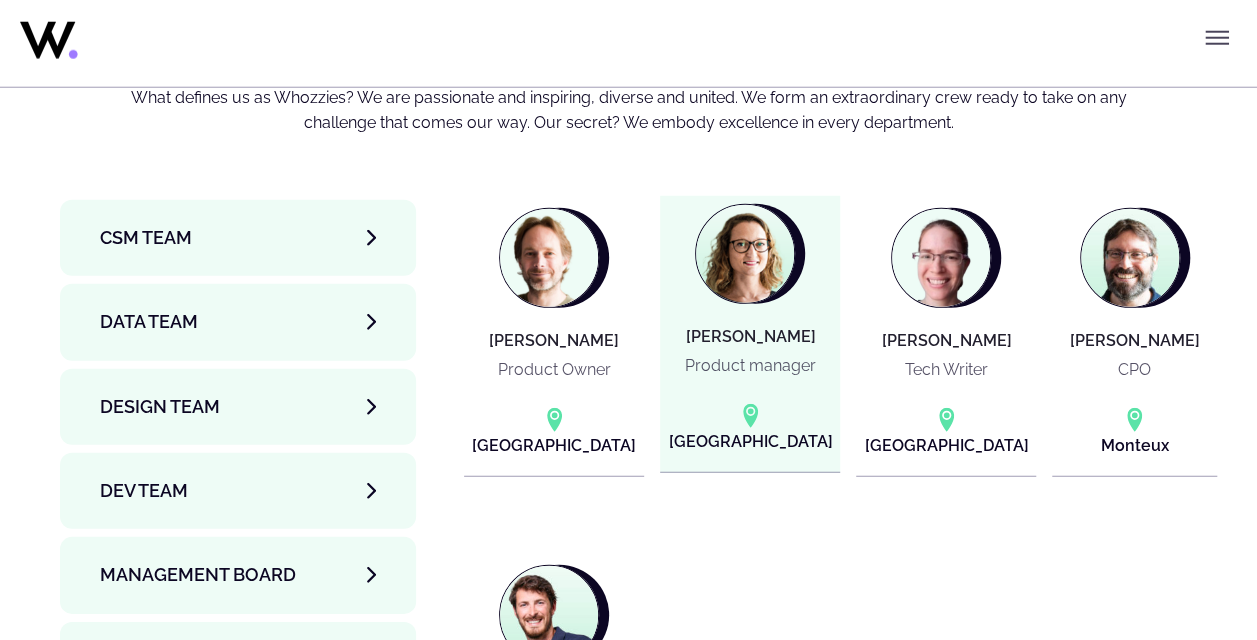 click on "Product manager" at bounding box center [750, 365] 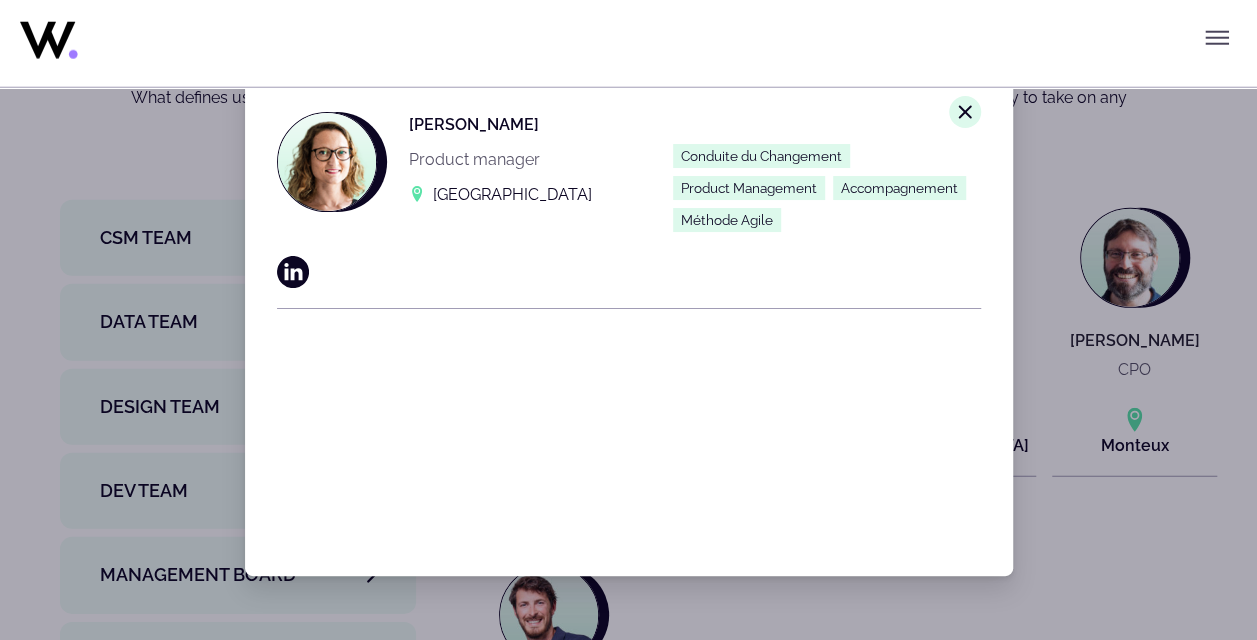 click on "Méthode Agile" at bounding box center (727, 220) 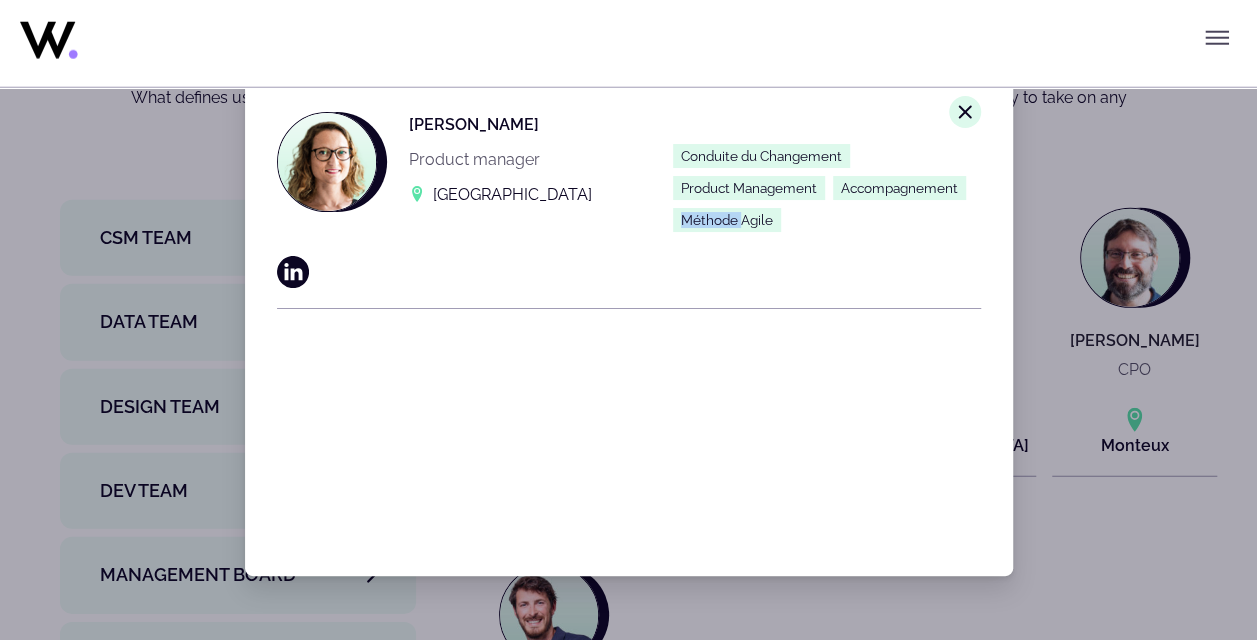 click on "Méthode Agile" at bounding box center [727, 220] 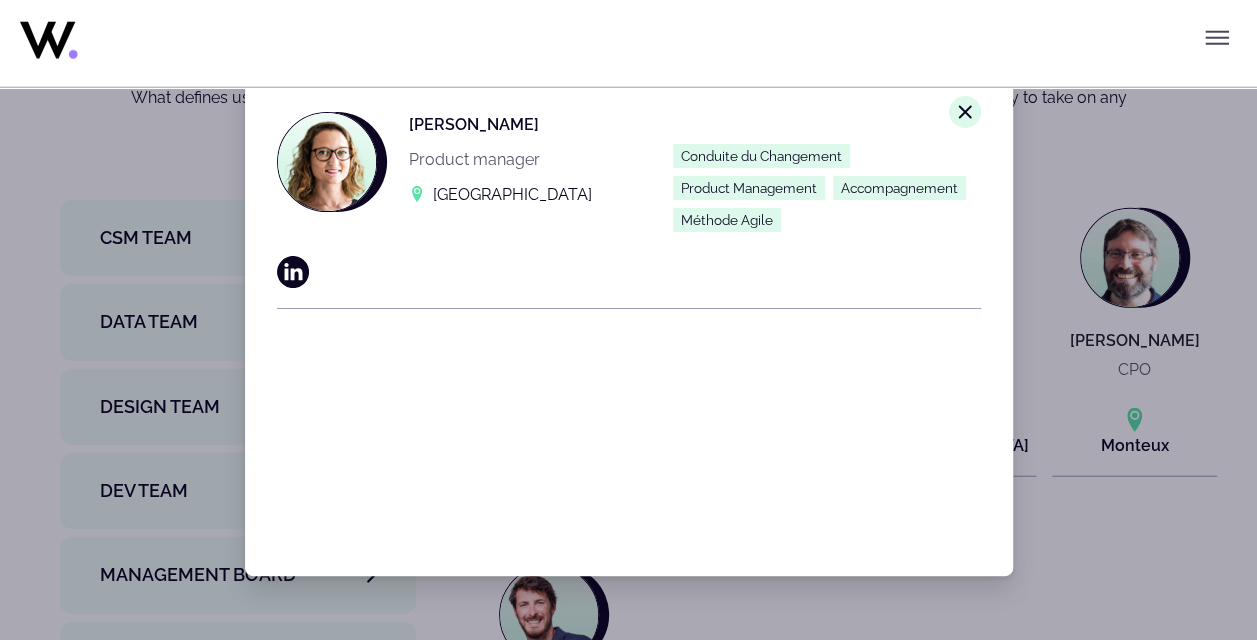 click on "Close modal window.
[PERSON_NAME]
Product manager
[GEOGRAPHIC_DATA]
Conduite du Changement Product Management Accompagnement Méthode Agile" at bounding box center [629, 320] 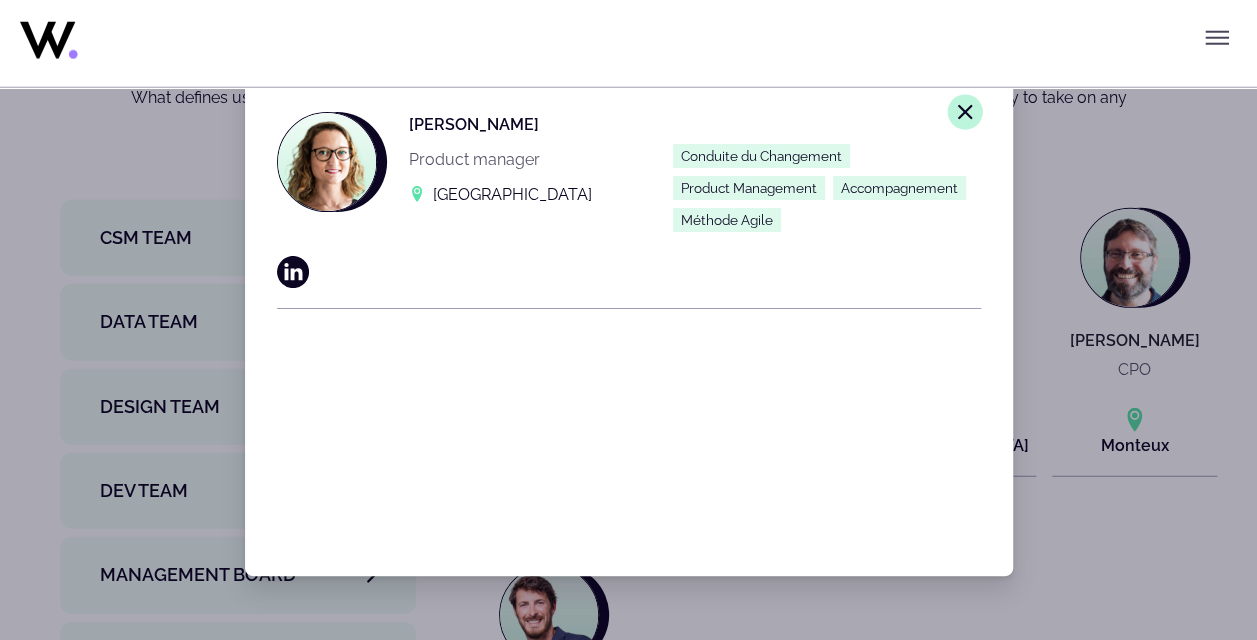 click on "Close modal window." 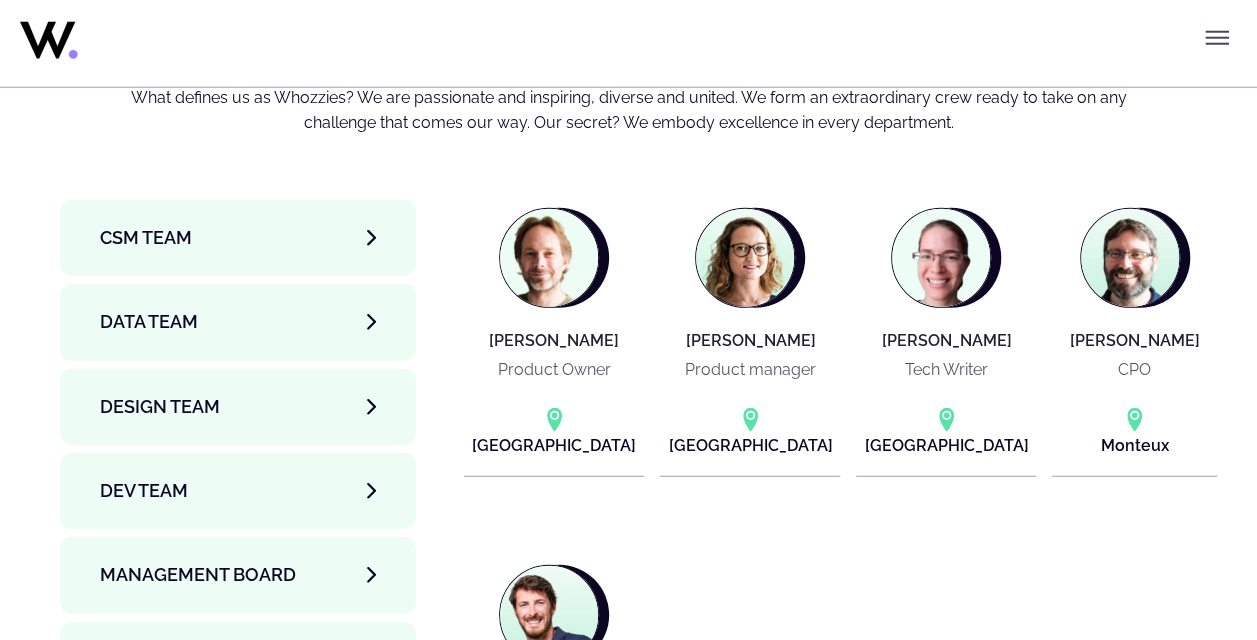 scroll, scrollTop: 6700, scrollLeft: 0, axis: vertical 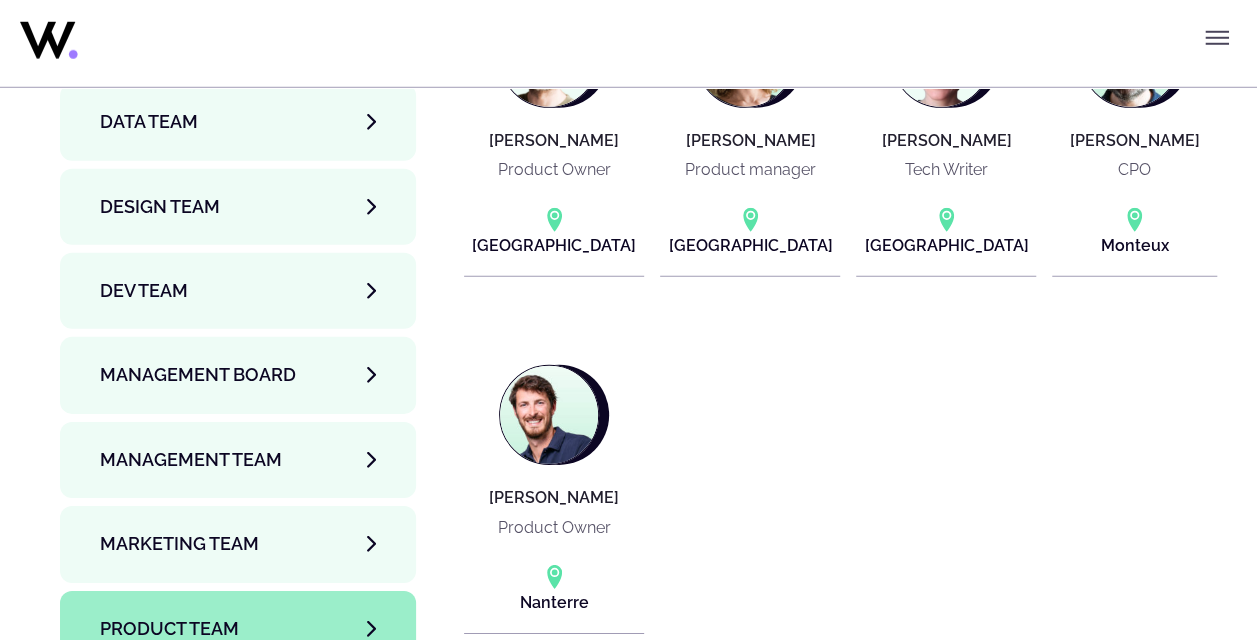 click on "Sales team" at bounding box center (238, 713) 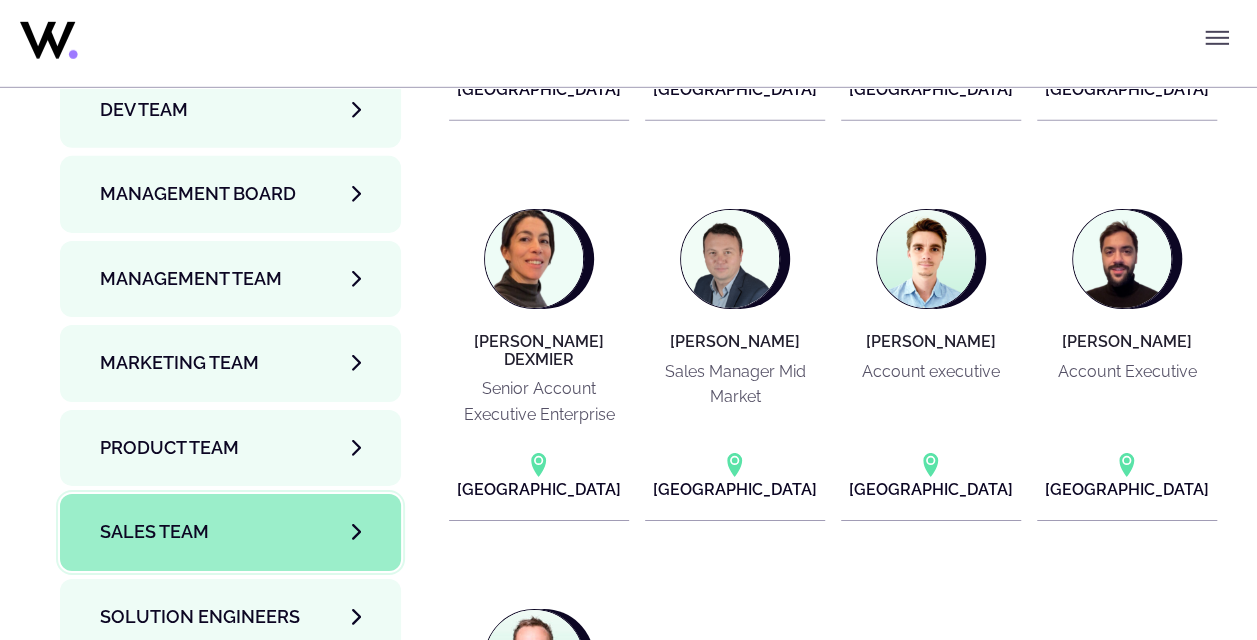 scroll, scrollTop: 6900, scrollLeft: 0, axis: vertical 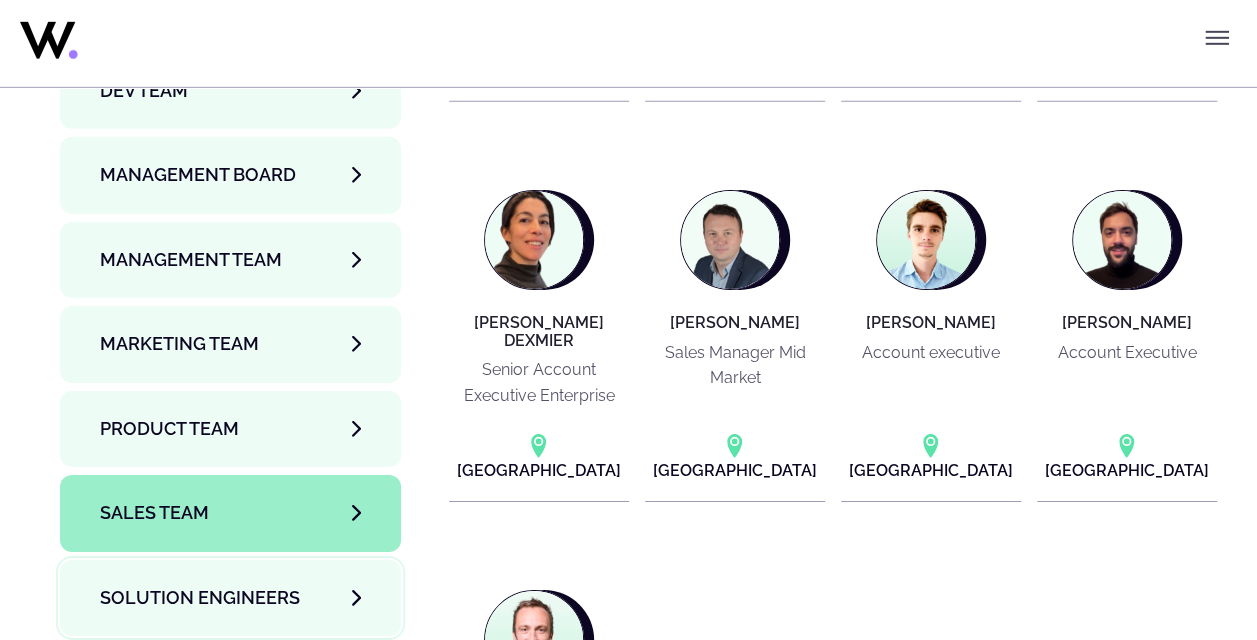 click on "Solution Engineers" at bounding box center (230, 598) 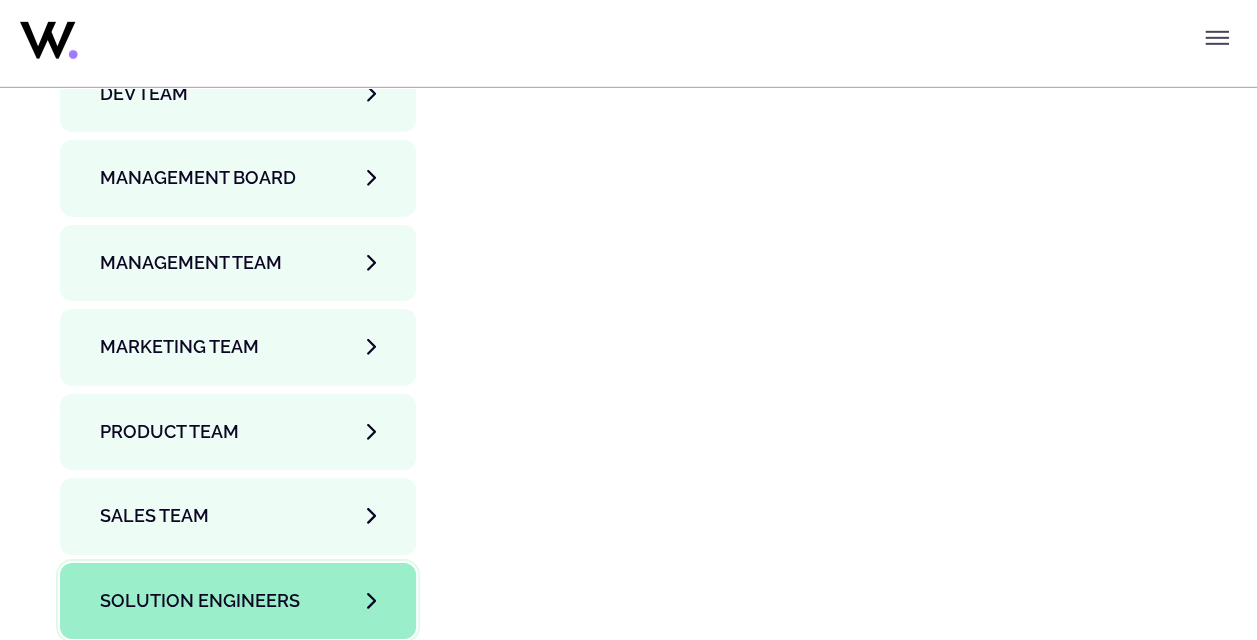 scroll, scrollTop: 6900, scrollLeft: 0, axis: vertical 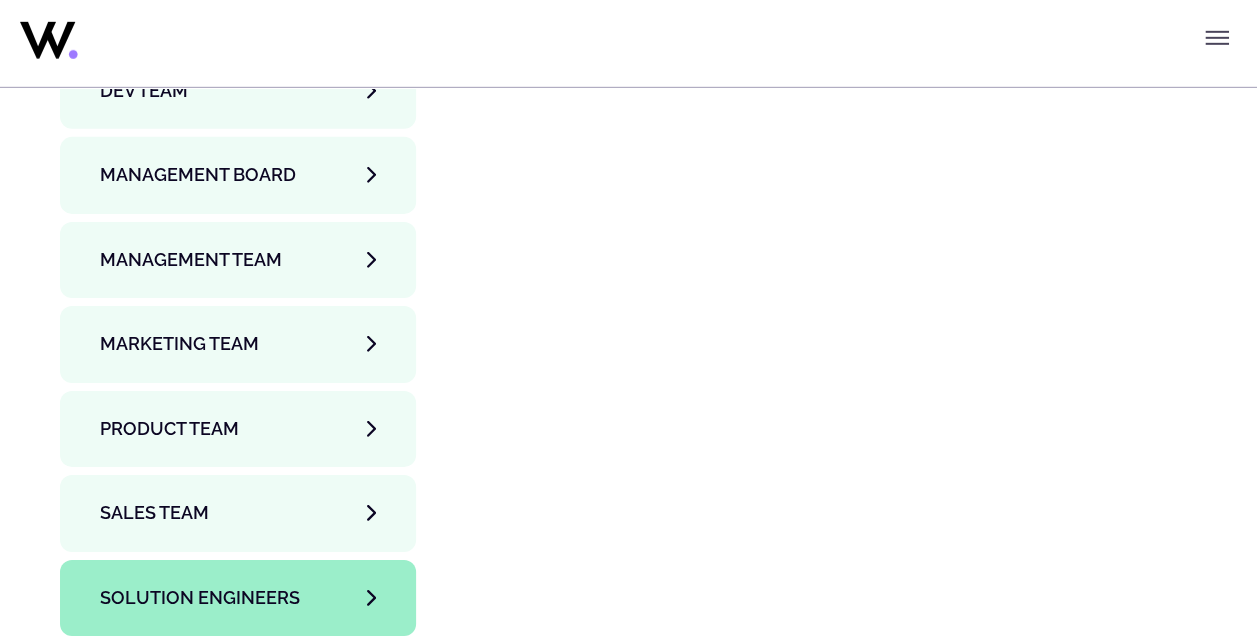 click on "Support team" at bounding box center (168, 682) 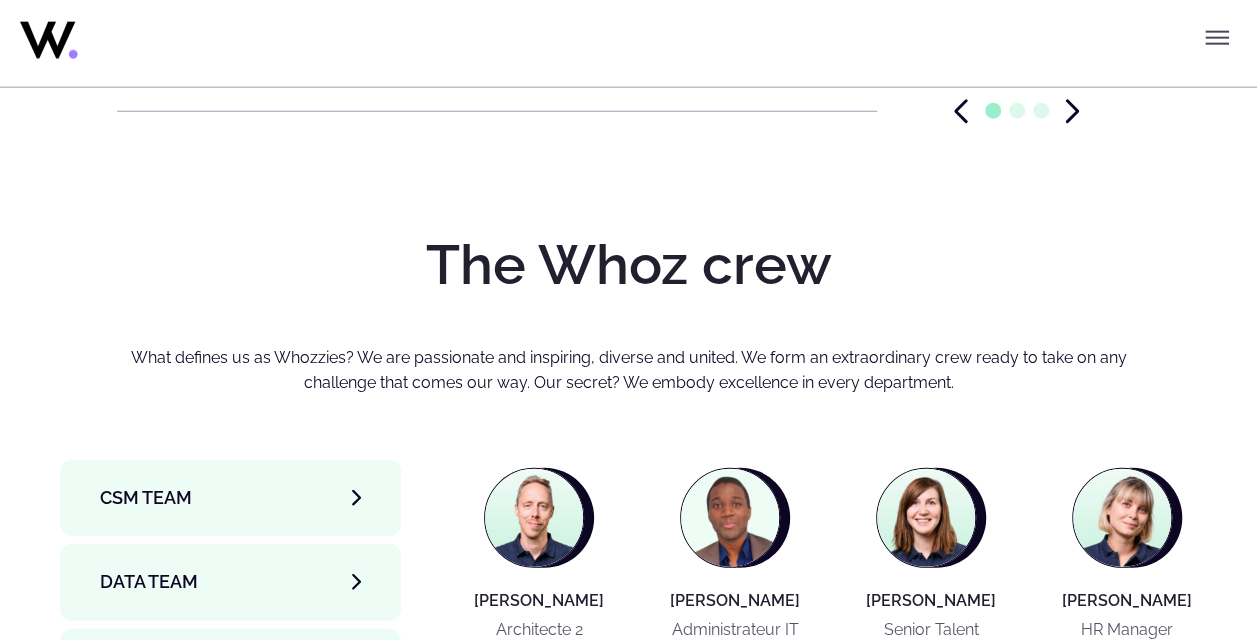 scroll, scrollTop: 6300, scrollLeft: 0, axis: vertical 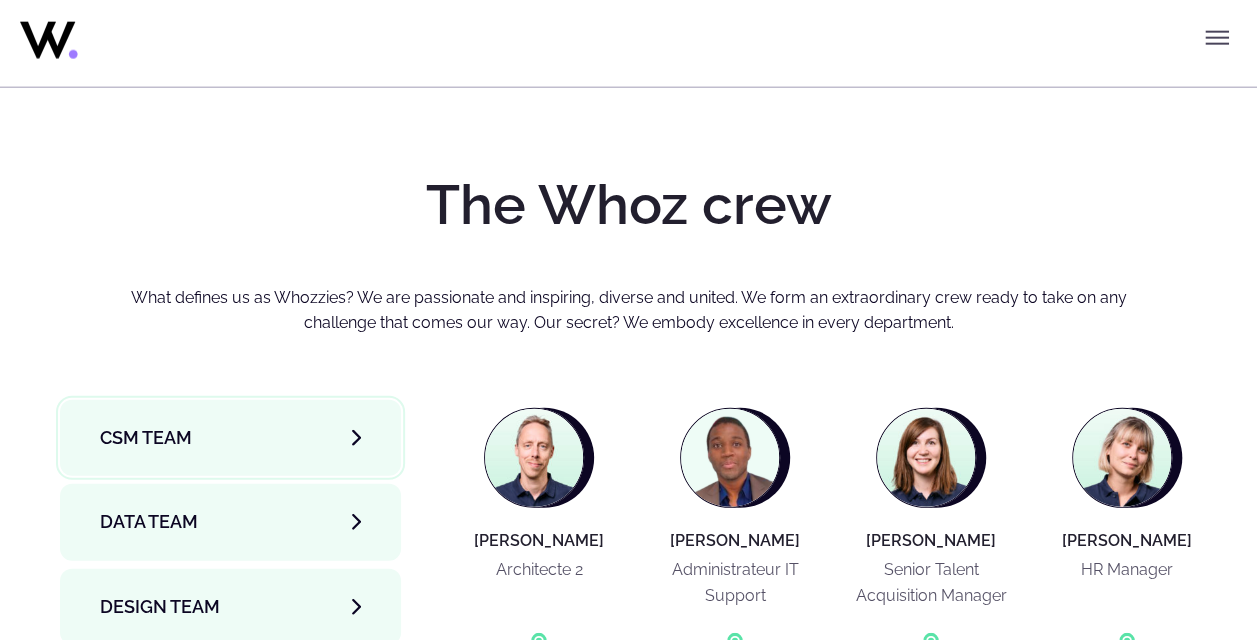 click on "CSM team" at bounding box center (230, 438) 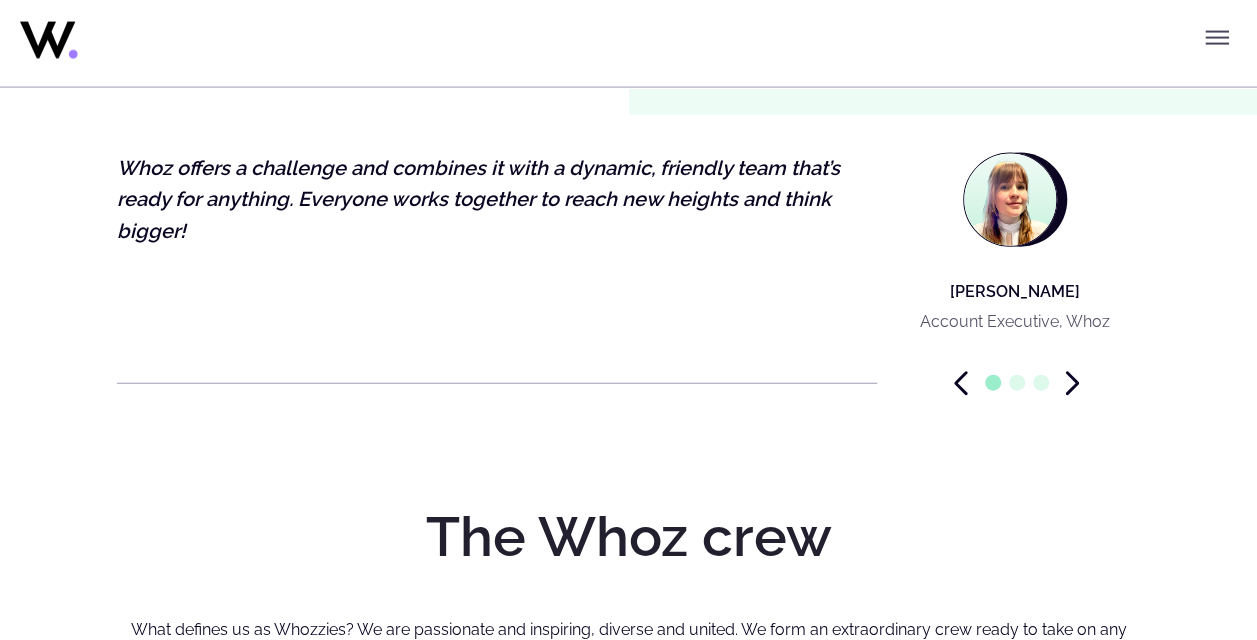 scroll, scrollTop: 5900, scrollLeft: 0, axis: vertical 